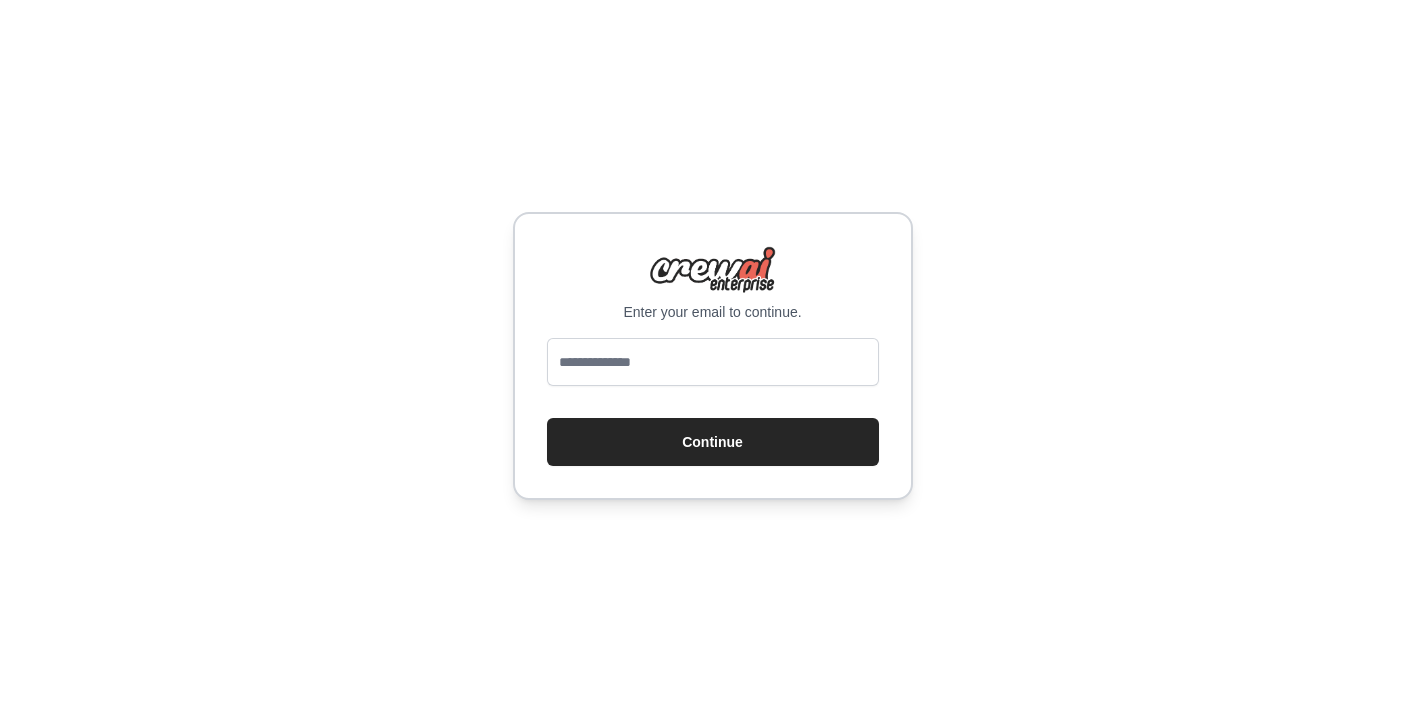 scroll, scrollTop: 0, scrollLeft: 0, axis: both 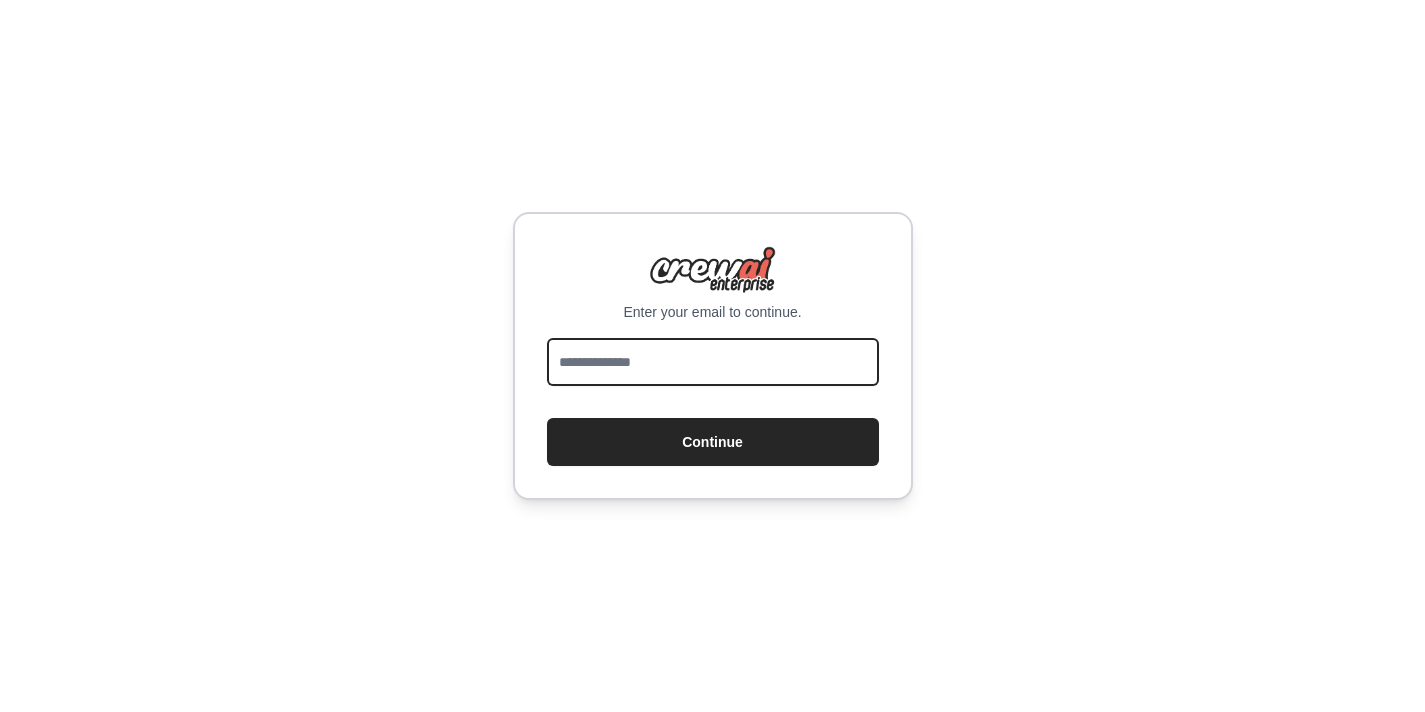 click at bounding box center (713, 362) 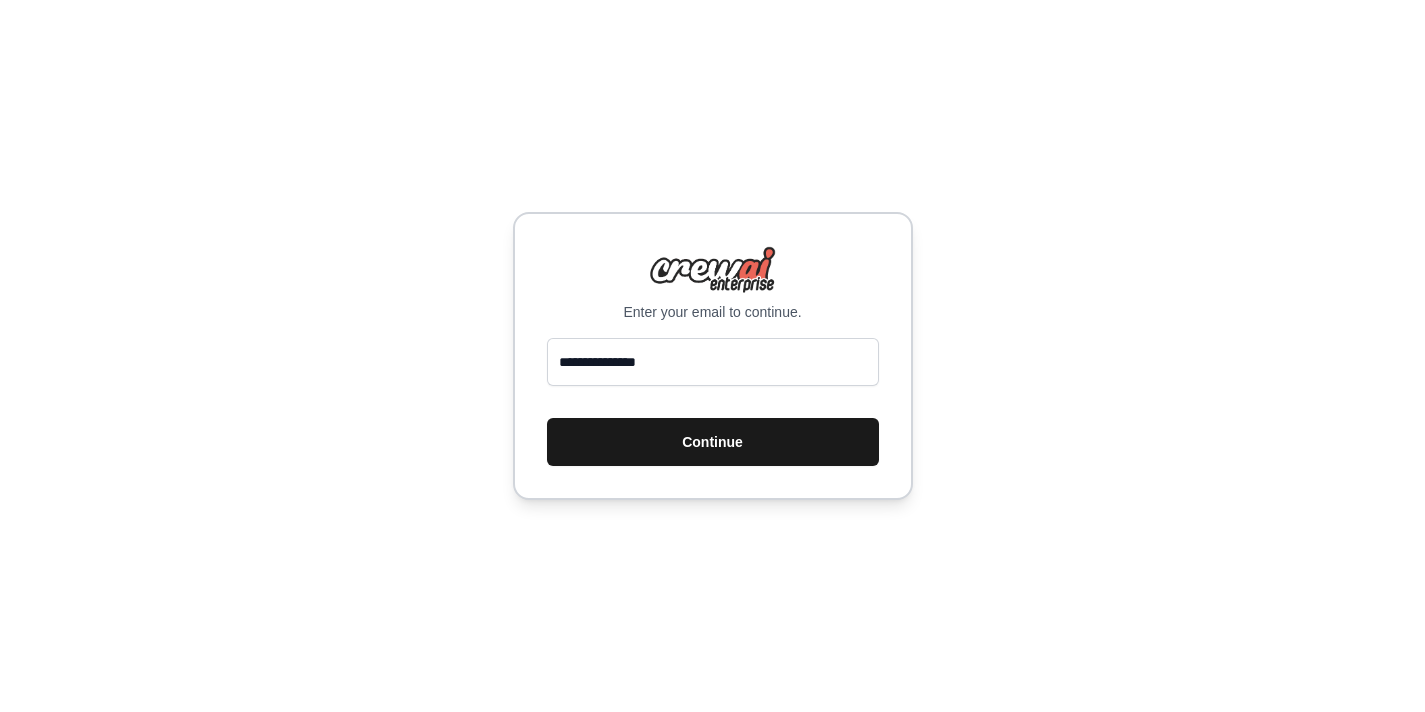 click on "Continue" at bounding box center (713, 442) 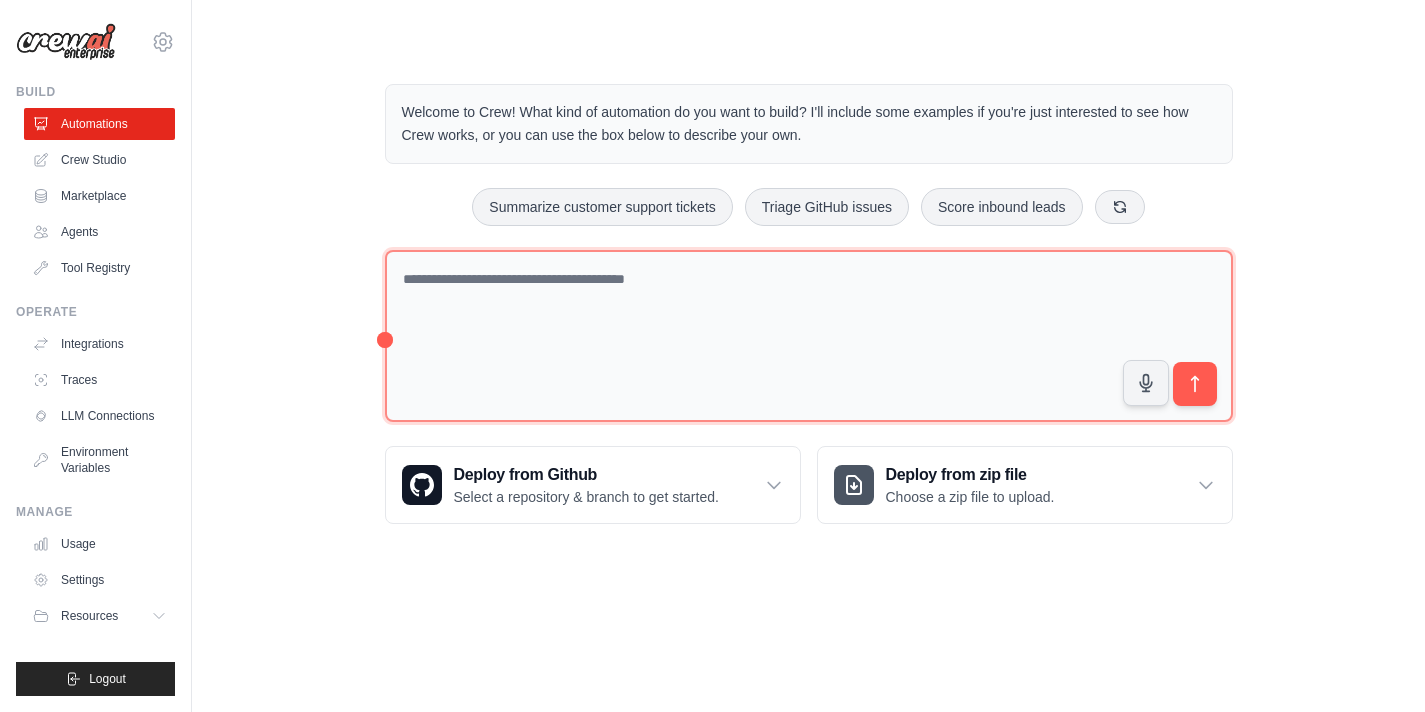 scroll, scrollTop: 0, scrollLeft: 0, axis: both 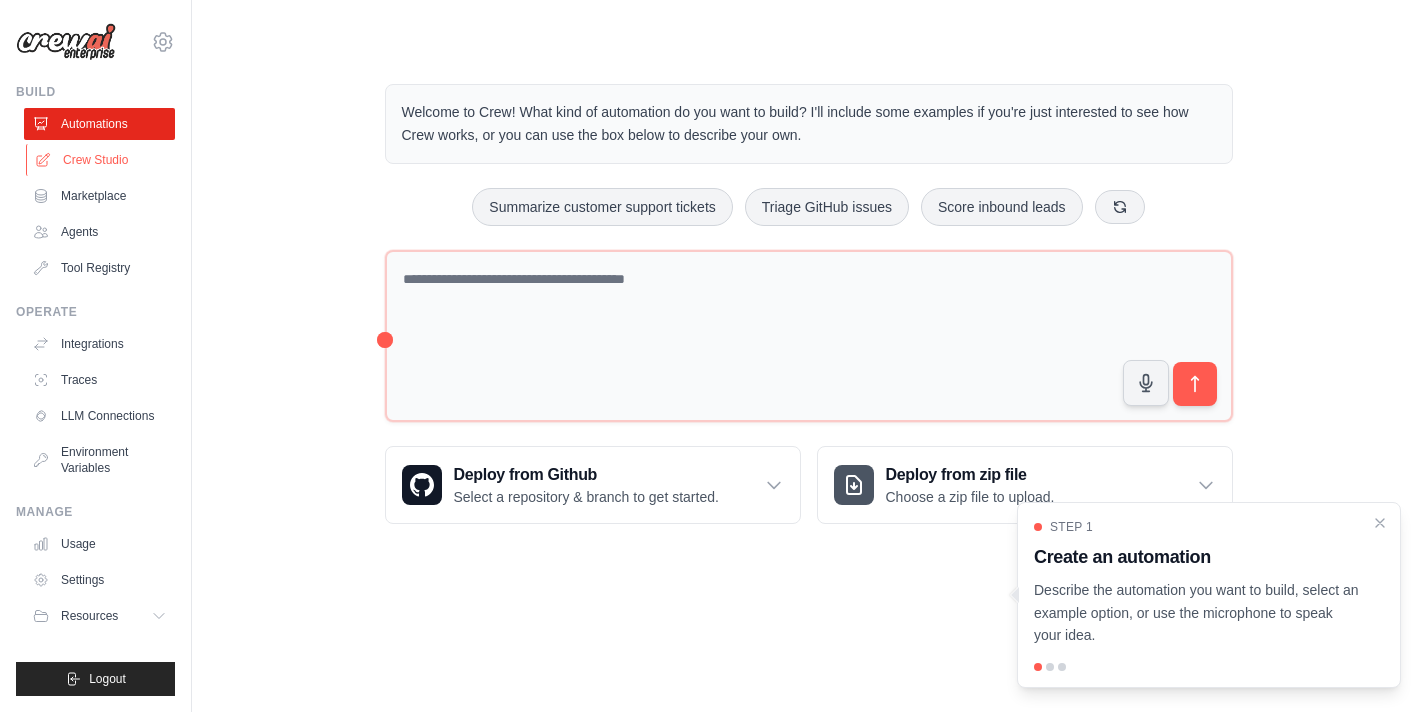 click on "Crew Studio" at bounding box center [101, 160] 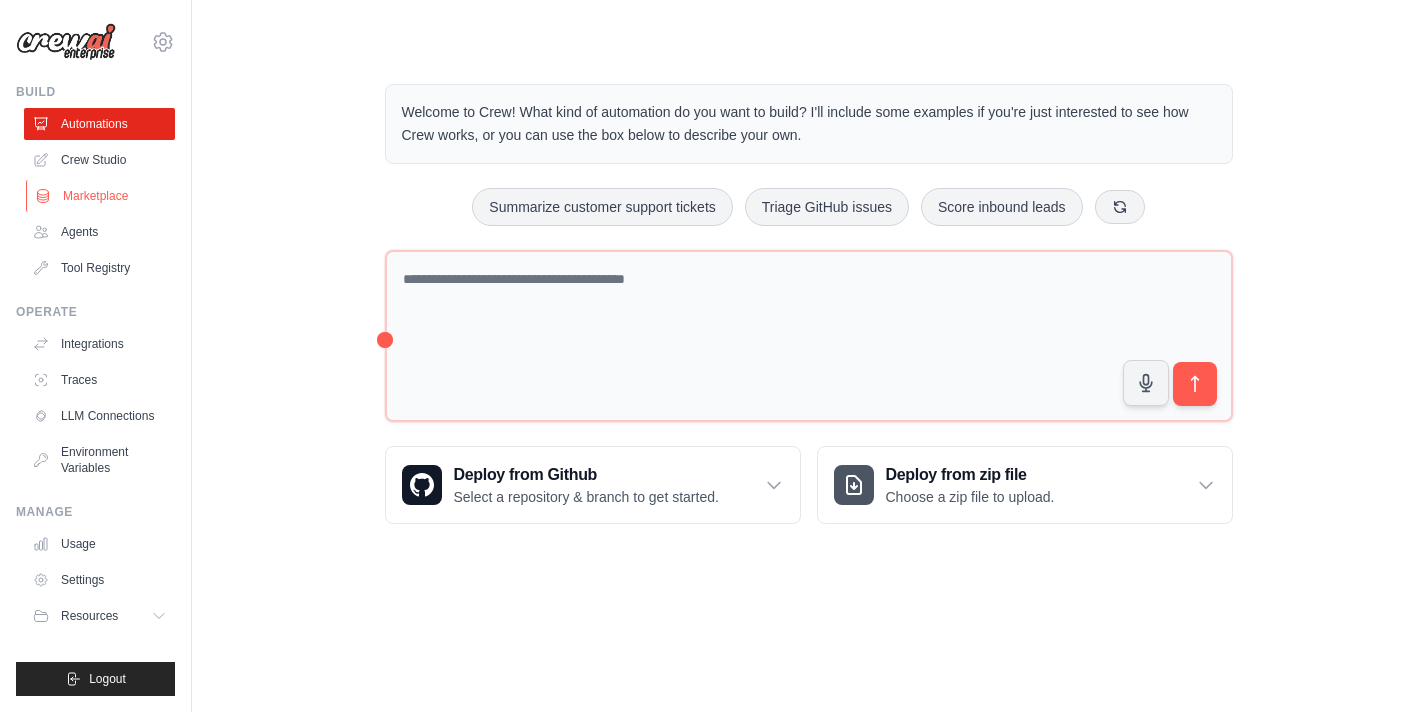 scroll, scrollTop: 0, scrollLeft: 0, axis: both 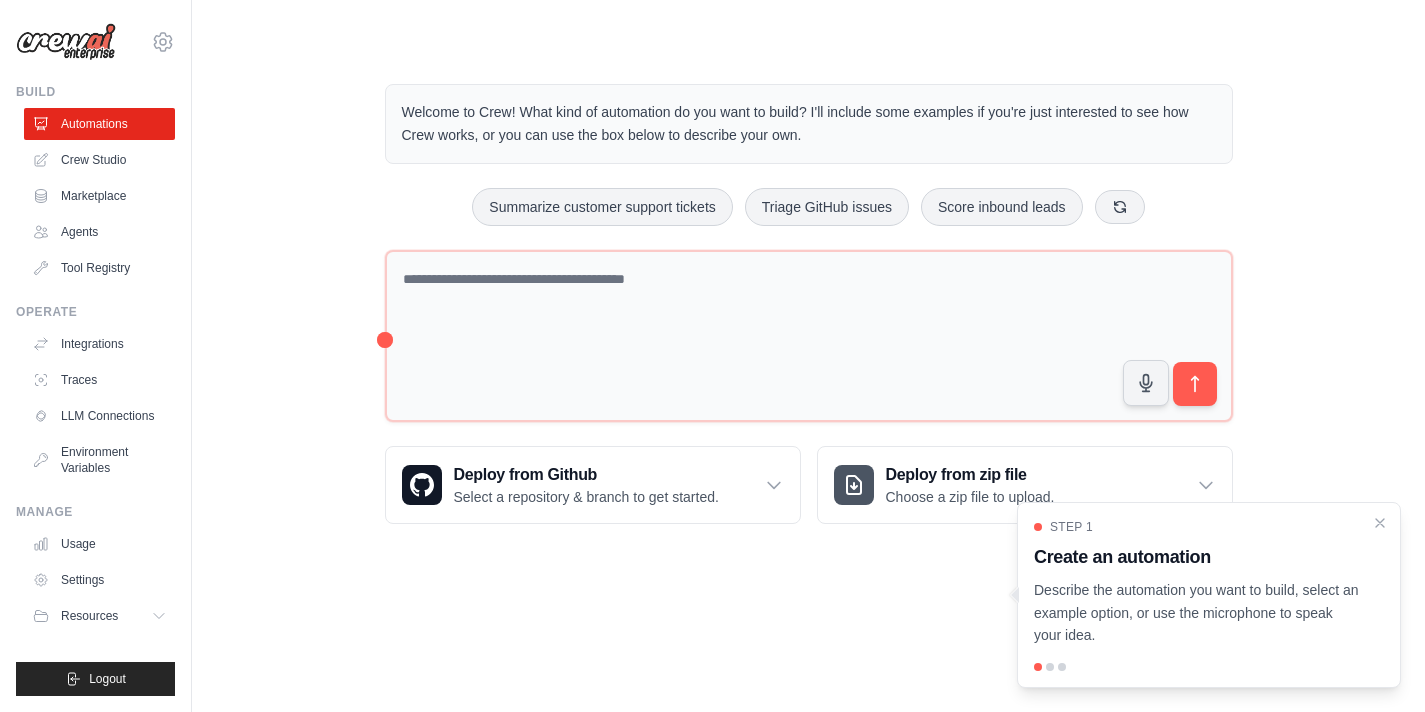 click on "Welcome to Crew! What kind of automation do you want to build?
I'll include some examples if you're just interested to see how
Crew works, or you can use the box below to describe your own." at bounding box center (809, 124) 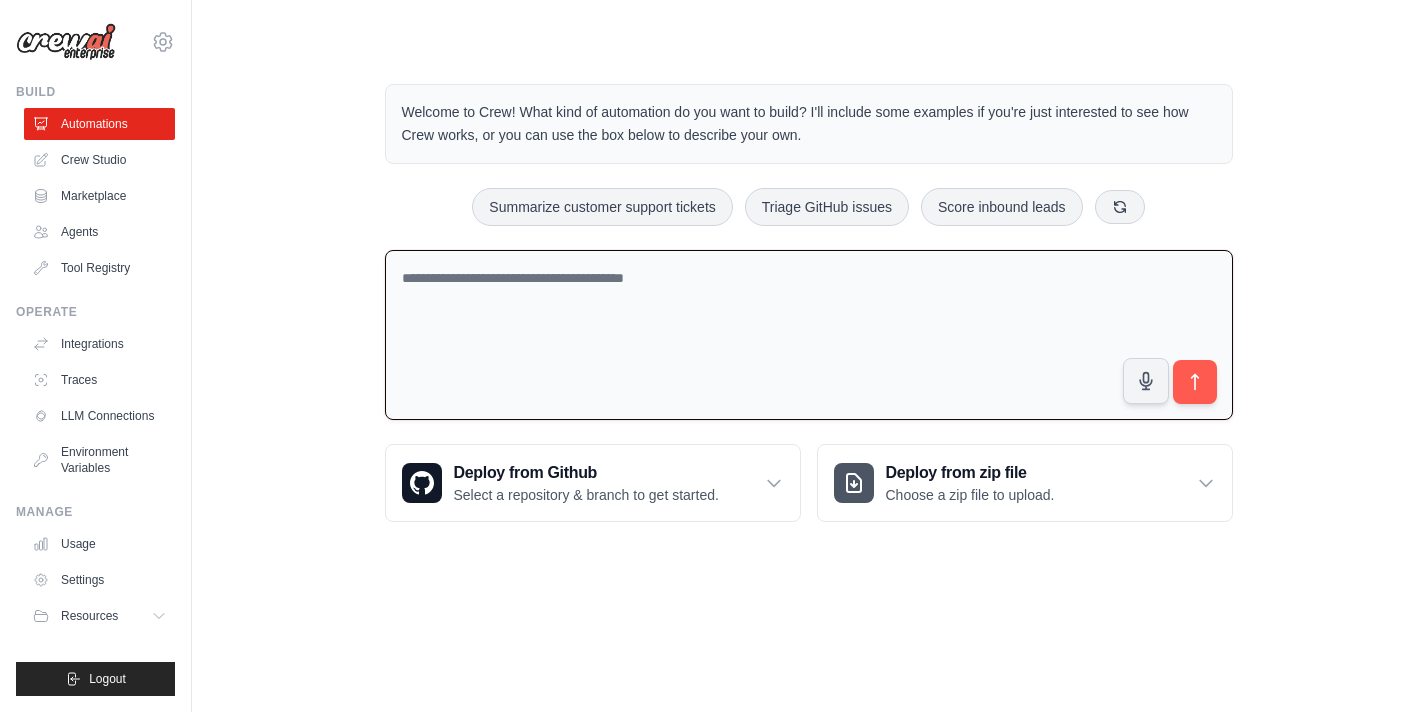click at bounding box center (809, 335) 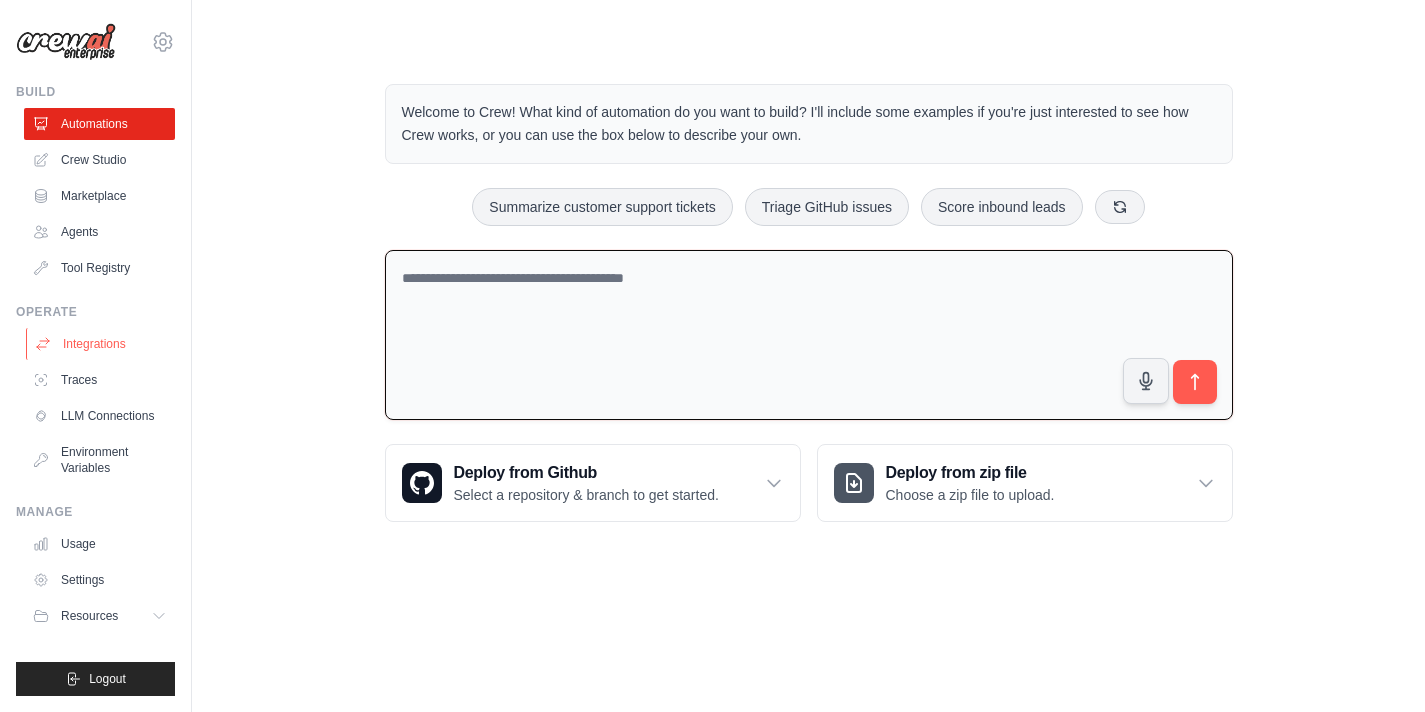 click on "Integrations" at bounding box center [101, 344] 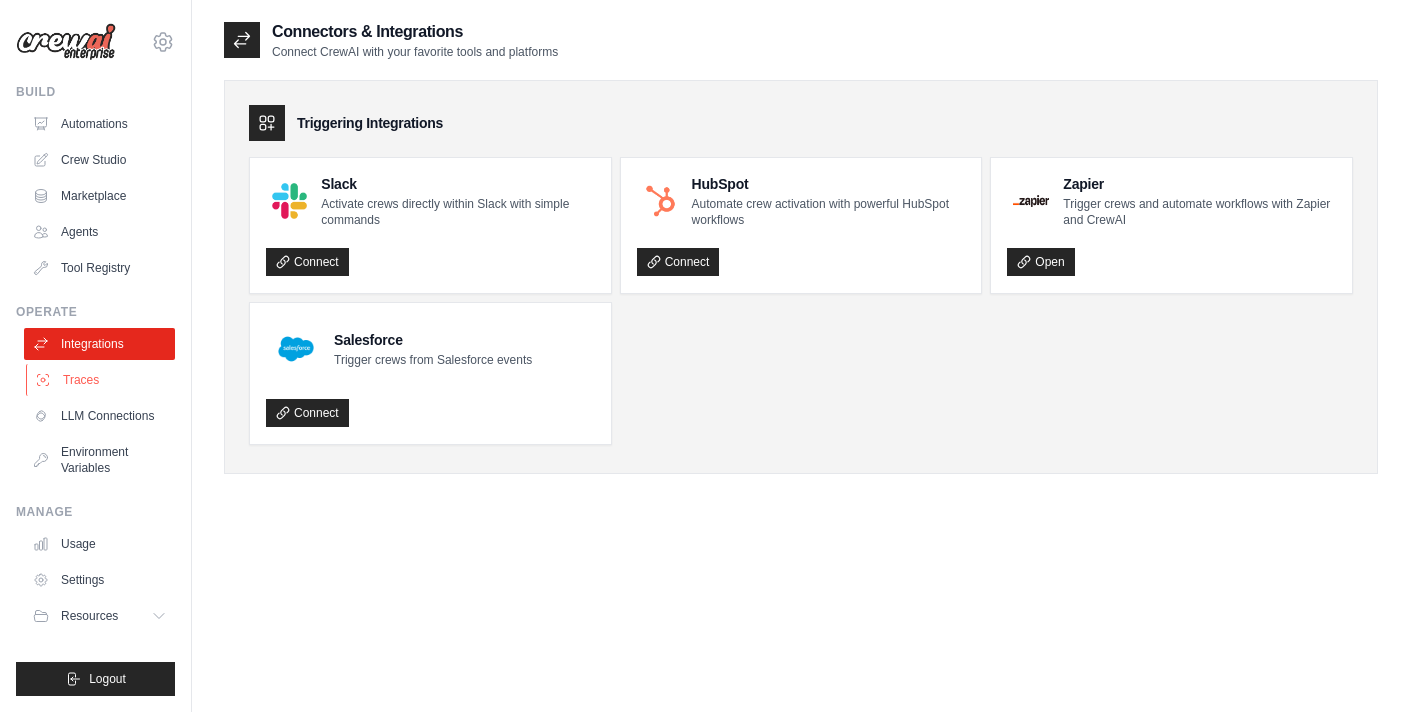 click on "Traces" at bounding box center (101, 380) 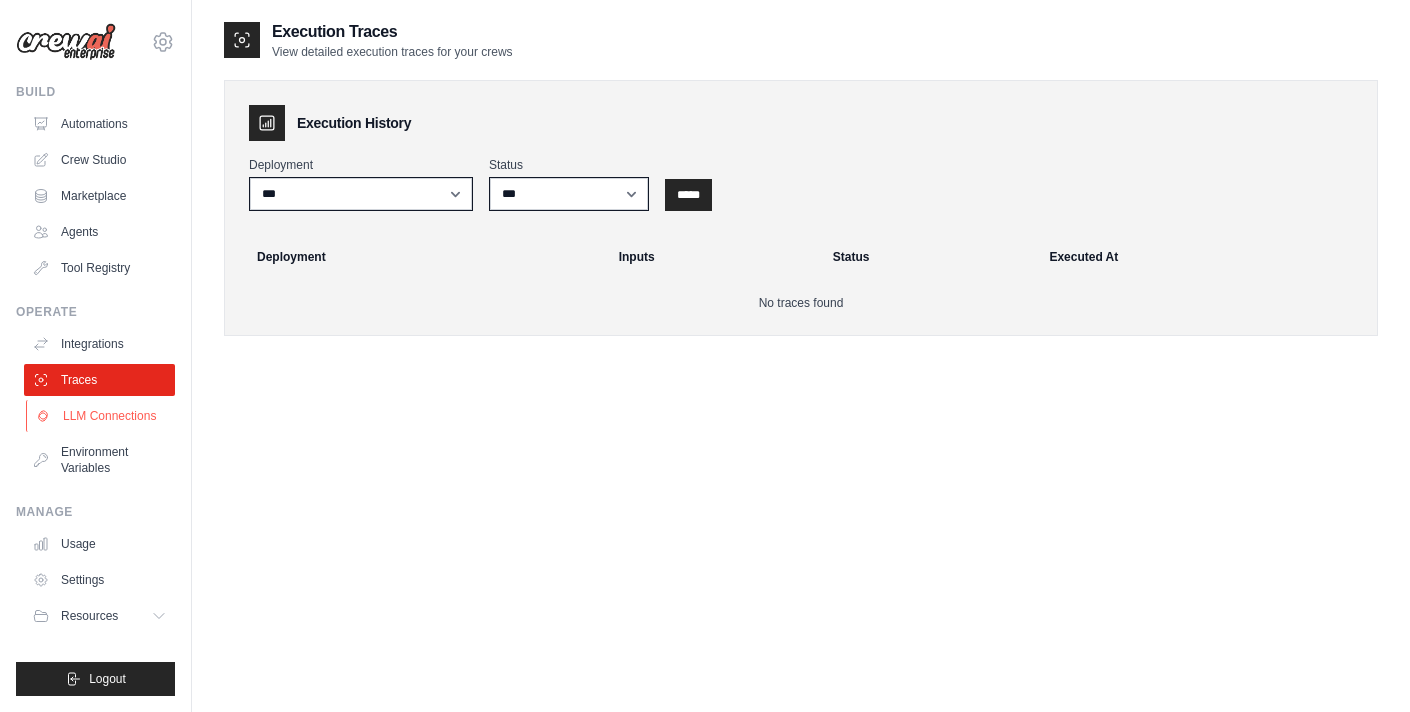 click on "LLM Connections" at bounding box center [101, 416] 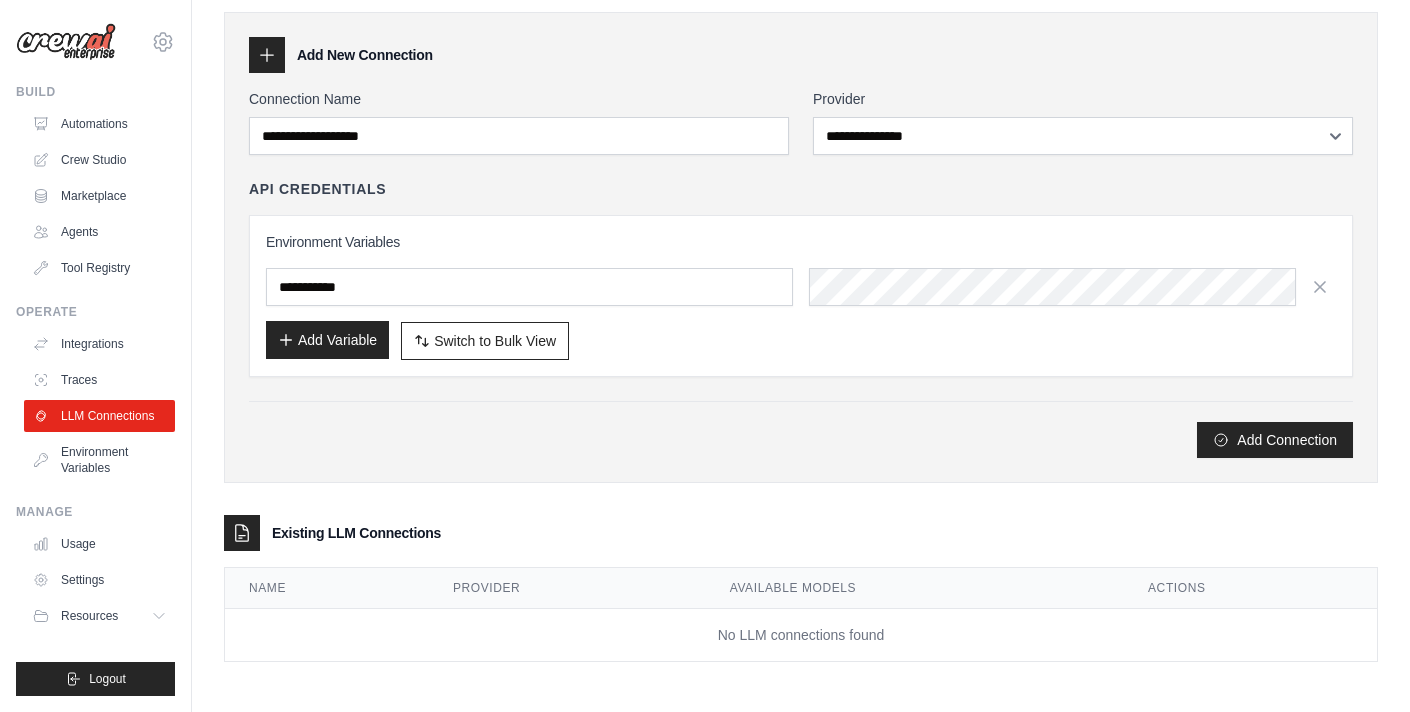 scroll, scrollTop: 70, scrollLeft: 0, axis: vertical 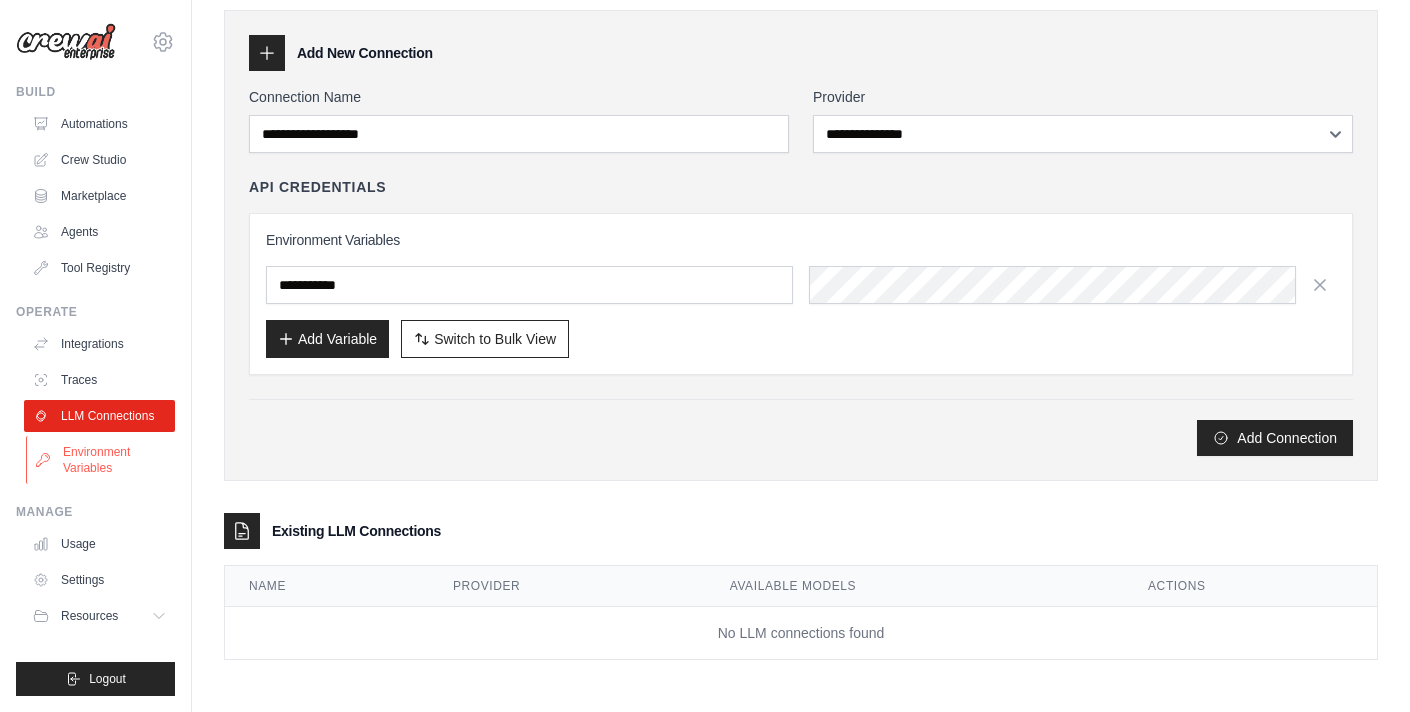 click on "Environment Variables" at bounding box center [101, 460] 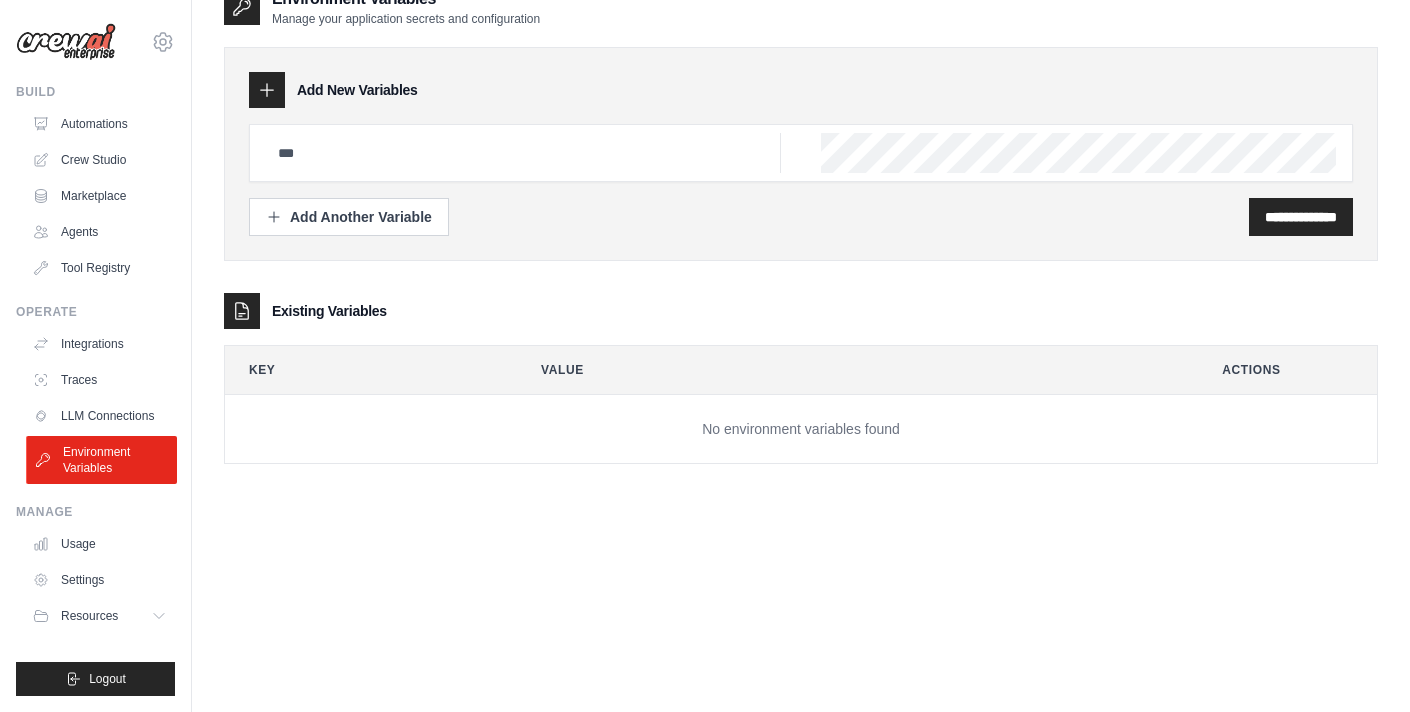 scroll, scrollTop: 40, scrollLeft: 0, axis: vertical 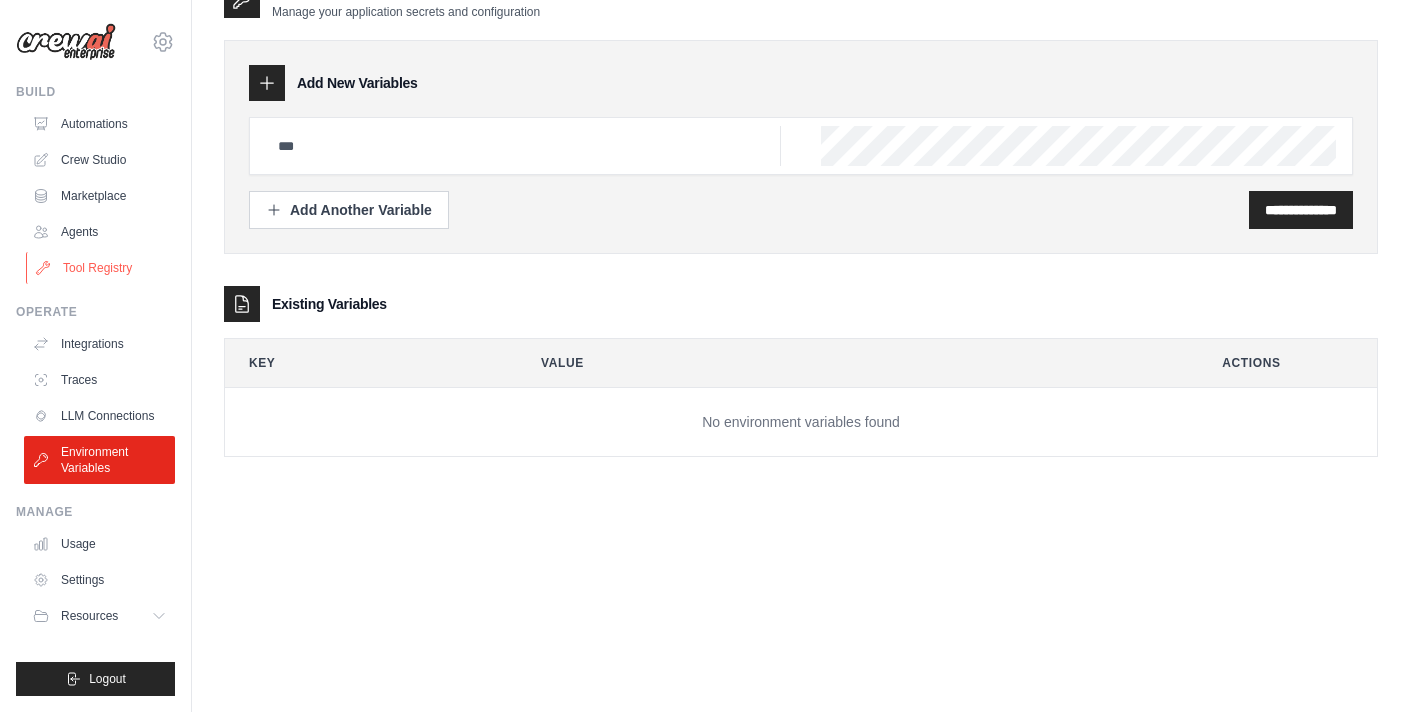 click on "Tool Registry" at bounding box center [101, 268] 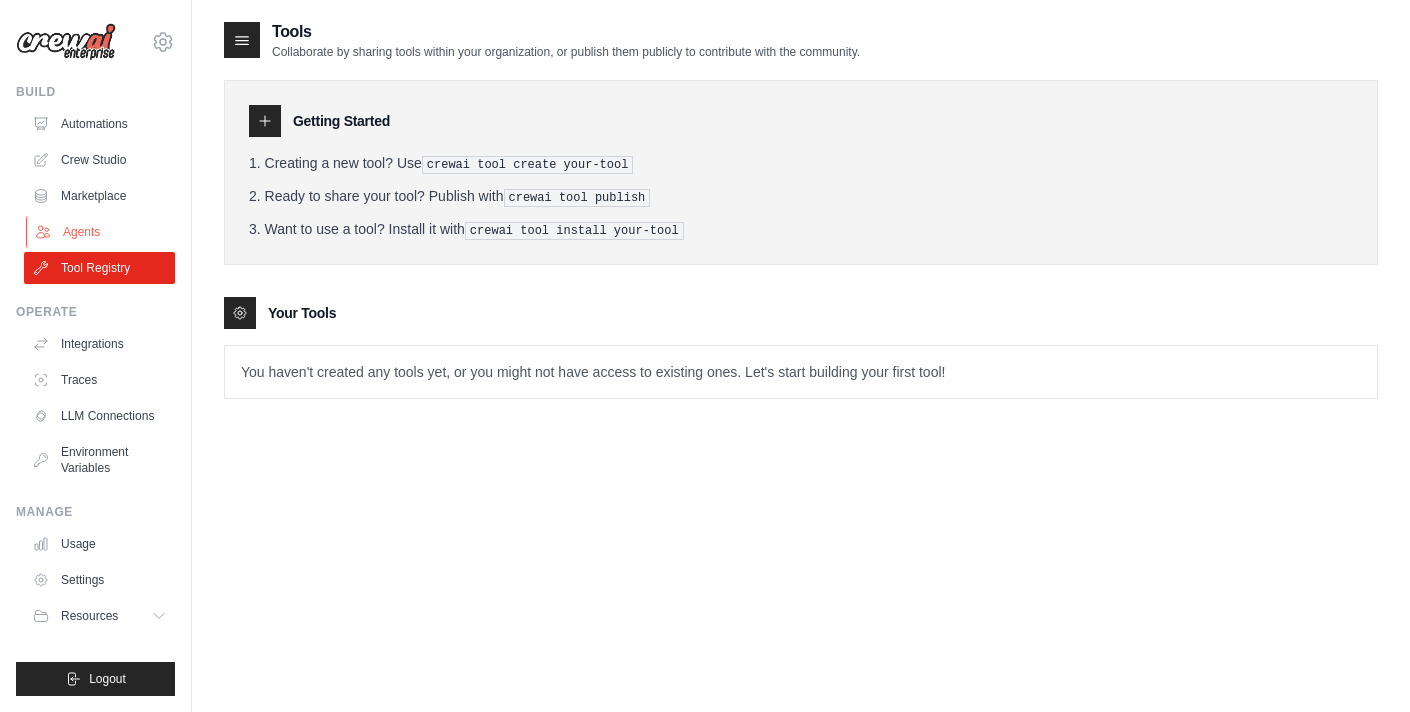 click on "Agents" at bounding box center [101, 232] 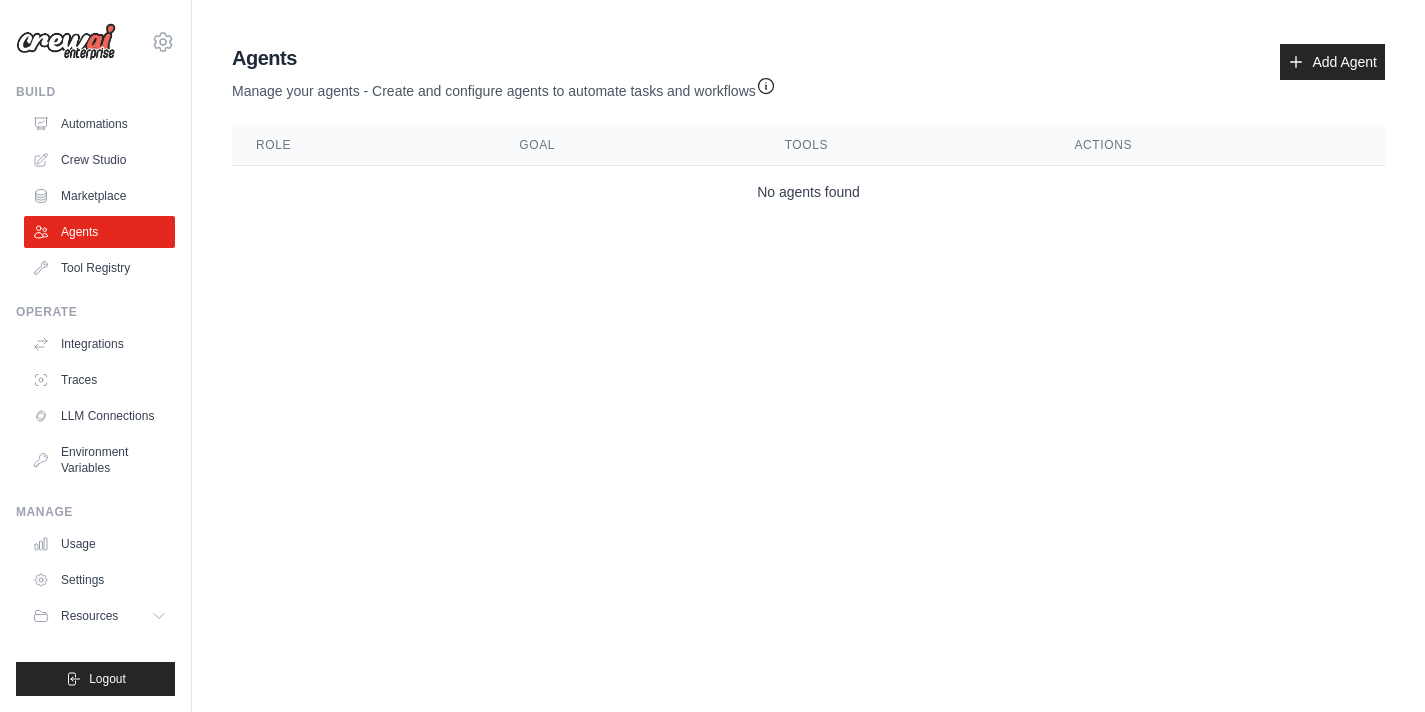 click on "Agents
Manage your agents - Create and configure agents to automate tasks
and workflows
Add Agent" at bounding box center (808, 72) 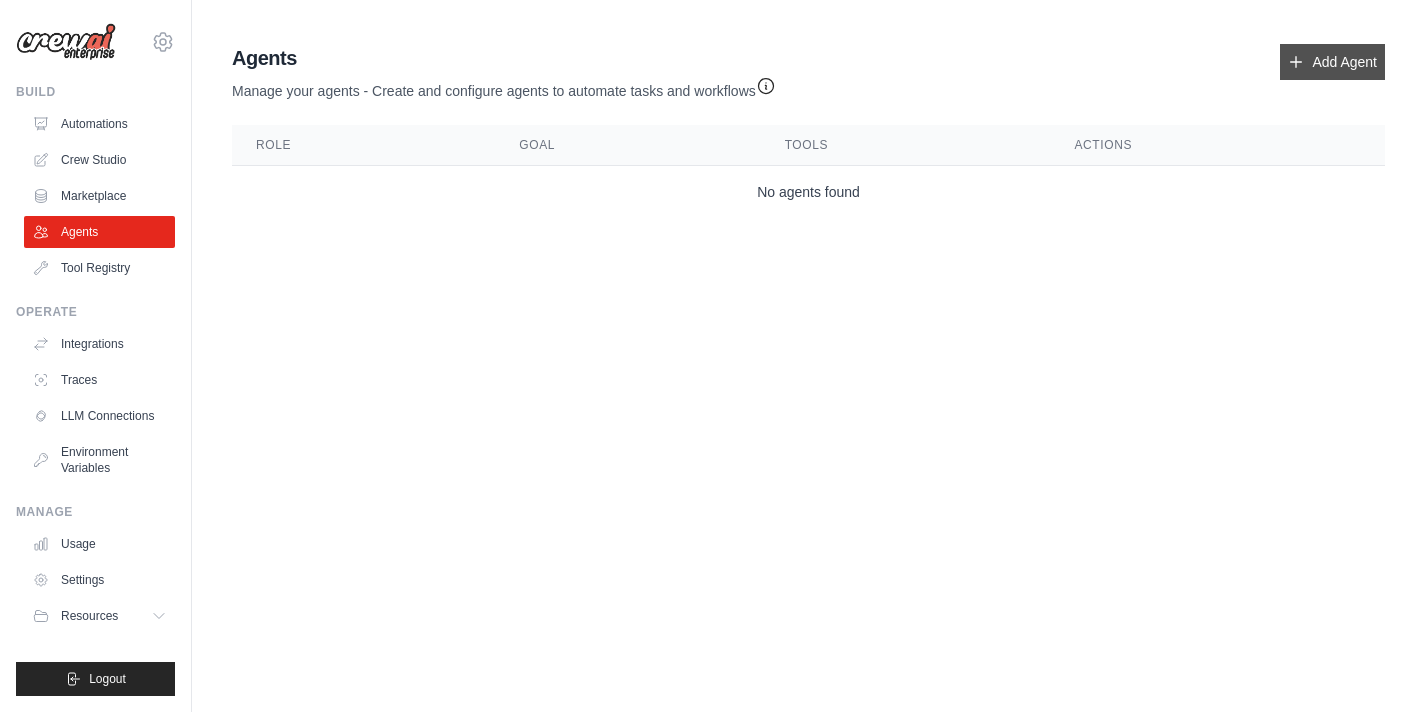 click 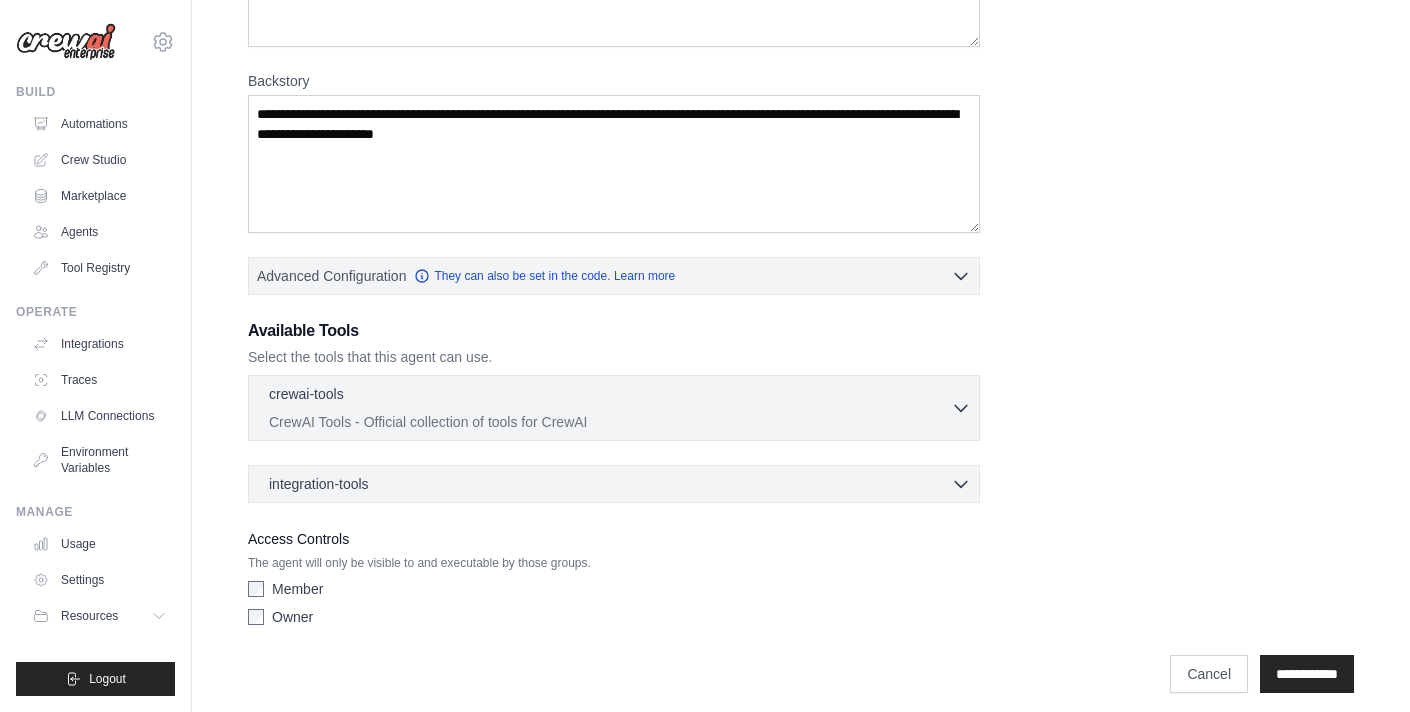 scroll, scrollTop: 271, scrollLeft: 0, axis: vertical 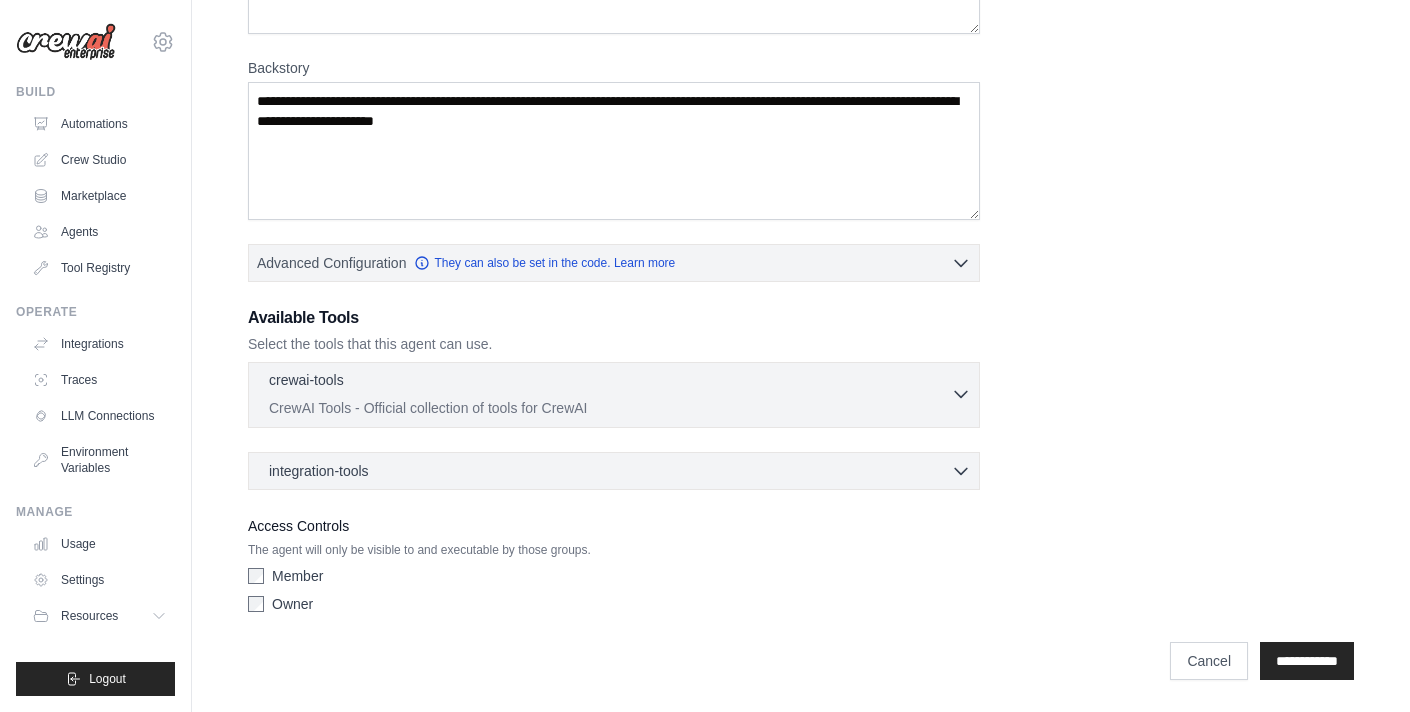 click on "CrewAI Tools - Official collection of tools for CrewAI" at bounding box center [610, 408] 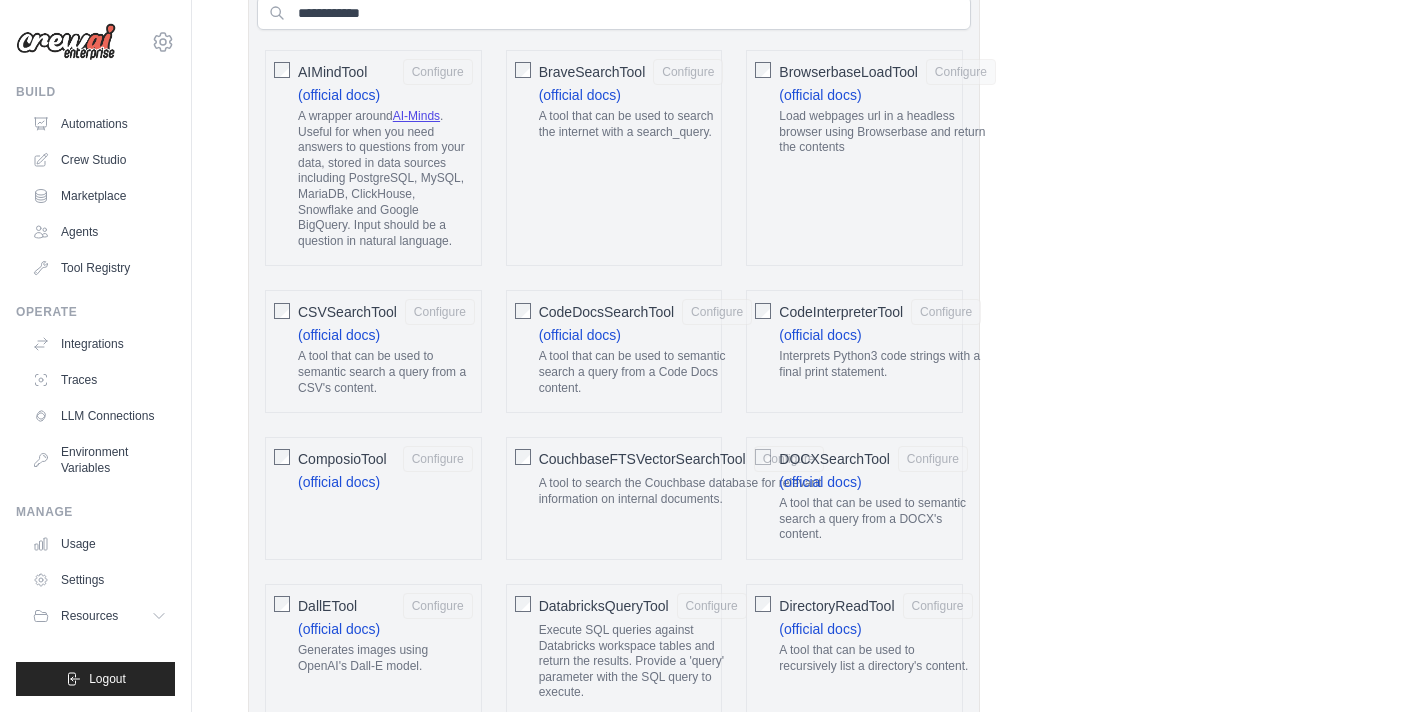 scroll, scrollTop: 719, scrollLeft: 0, axis: vertical 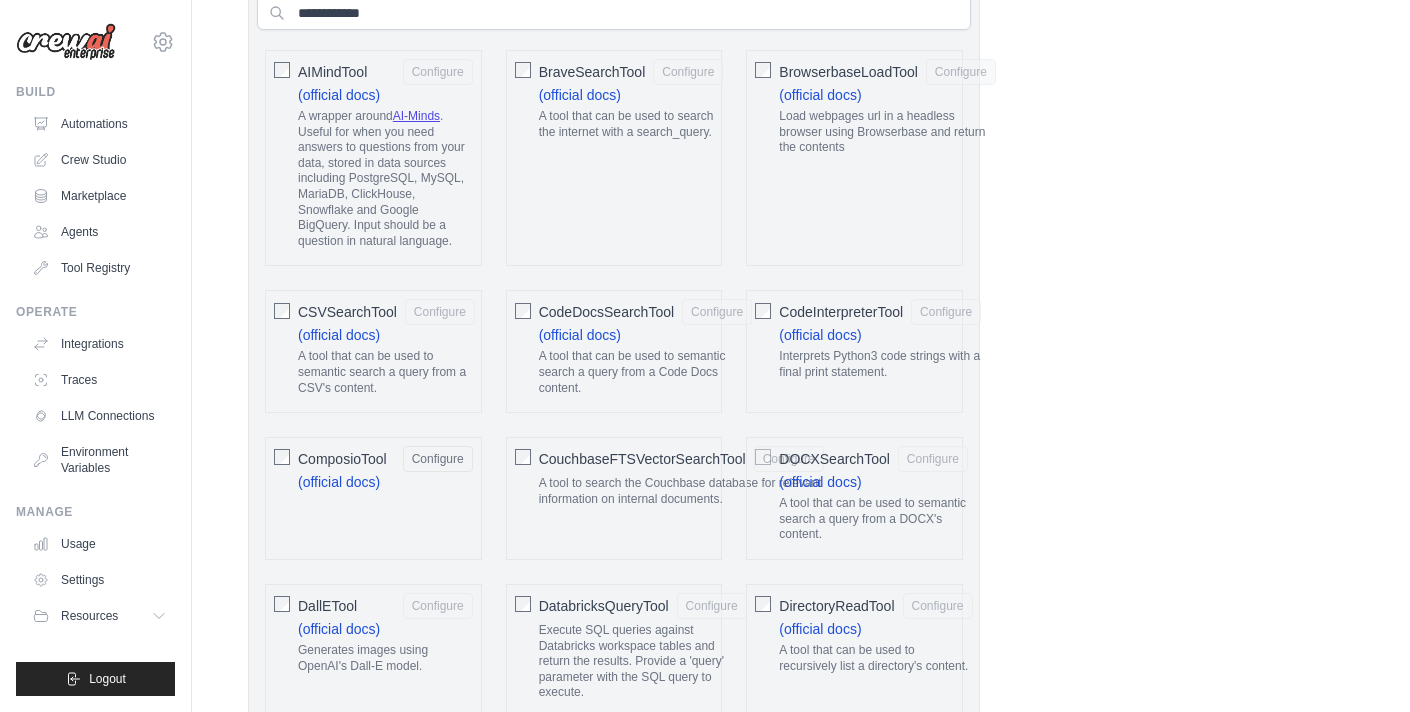 click on "ComposioTool
Configure
(official docs)" at bounding box center [373, 498] 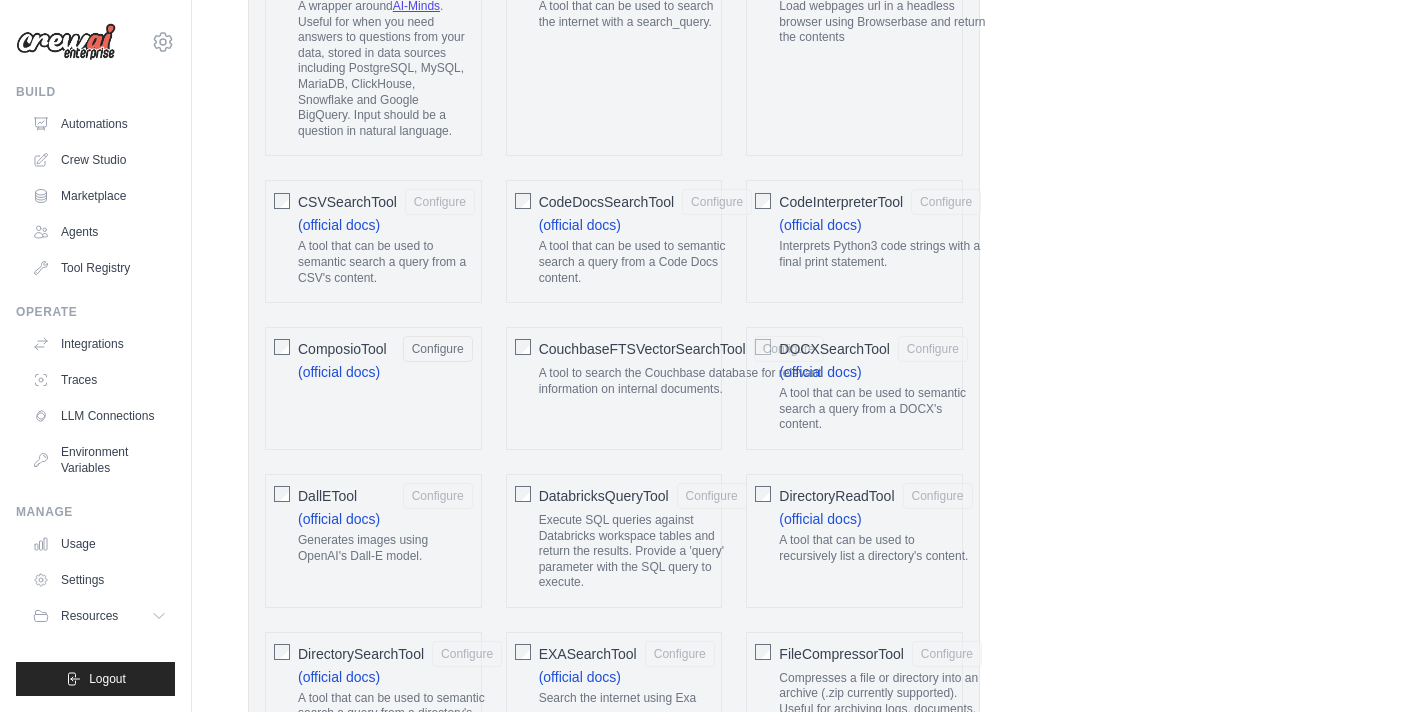scroll, scrollTop: 907, scrollLeft: 0, axis: vertical 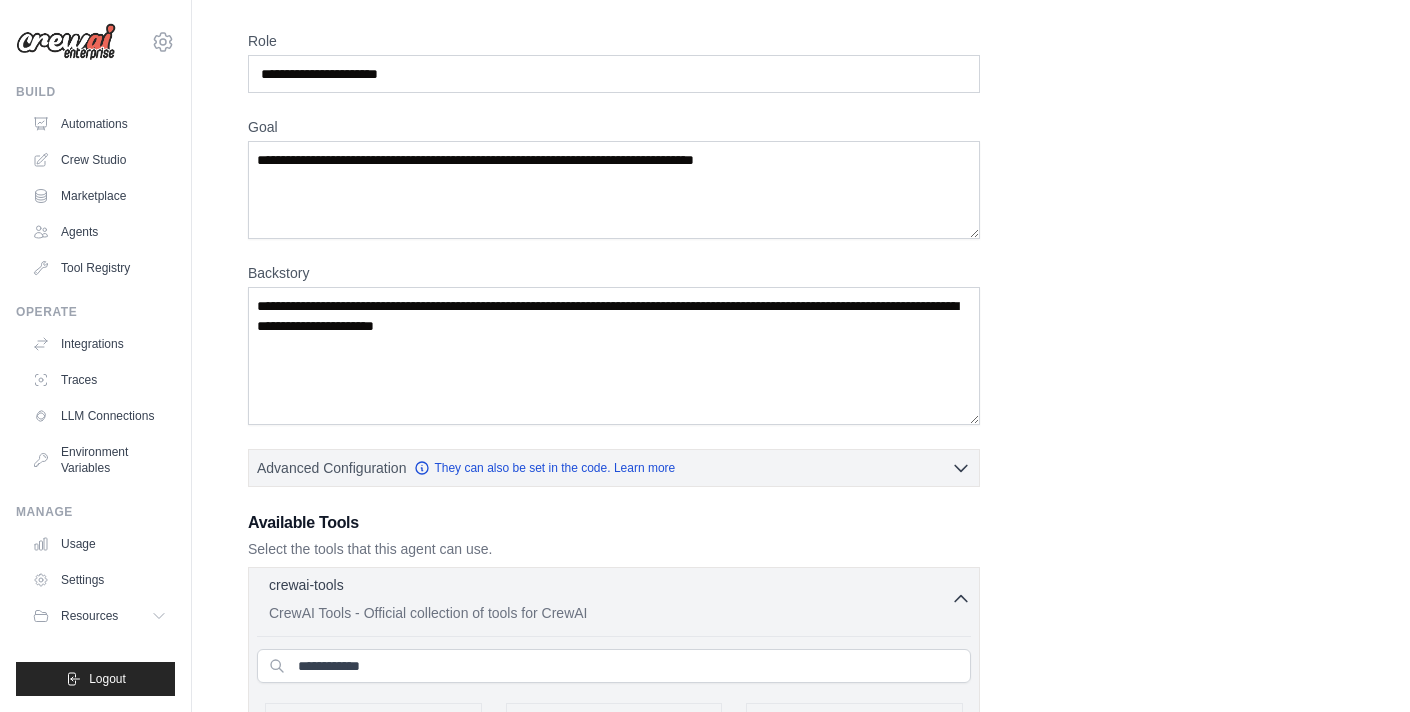 click on "CrewAI Tools - Official collection of tools for CrewAI" at bounding box center (610, 613) 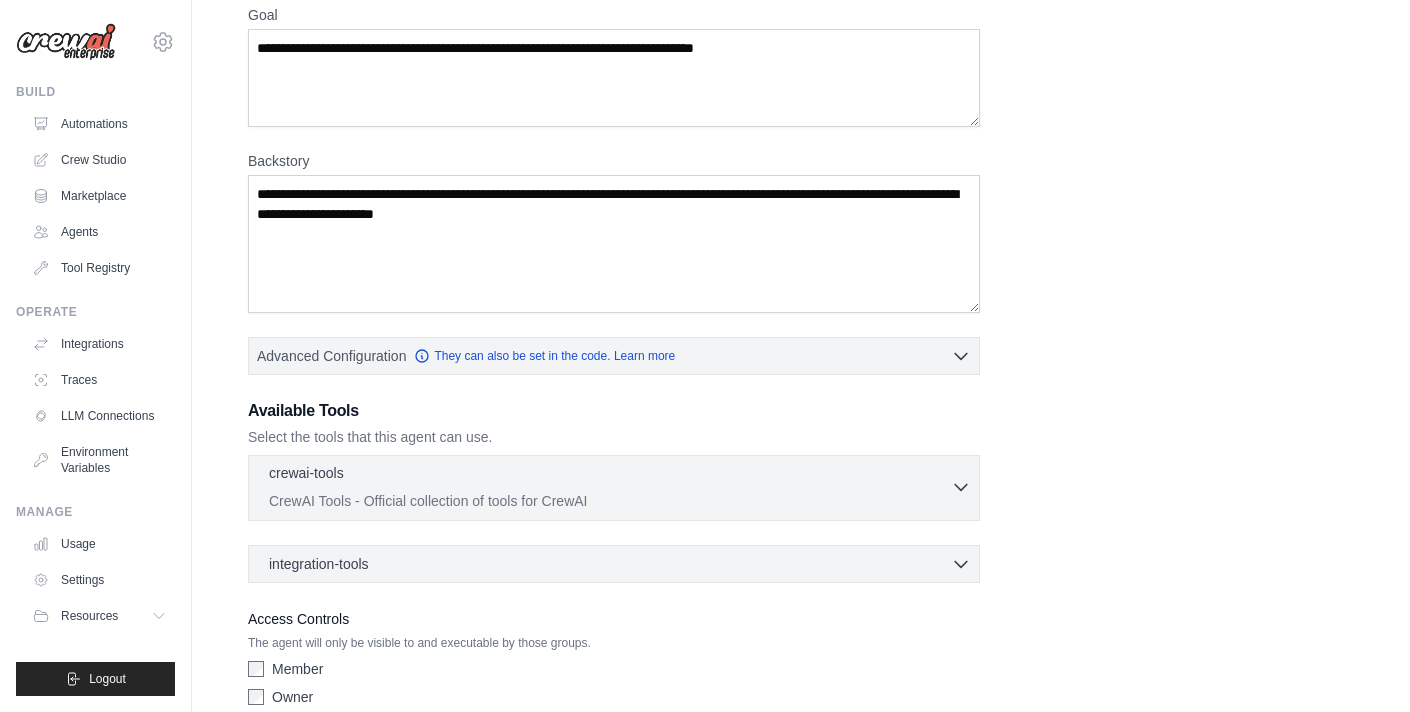 scroll, scrollTop: 271, scrollLeft: 0, axis: vertical 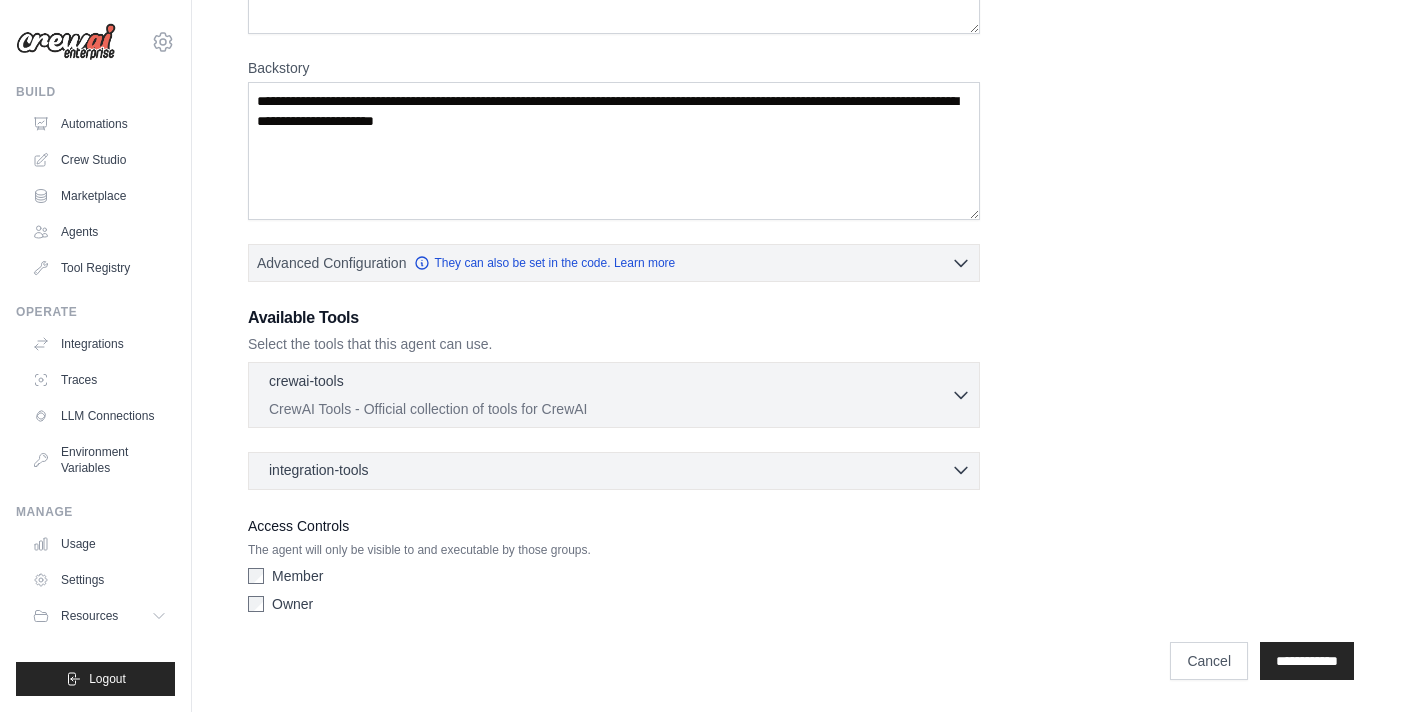 click on "integration-tools
0 selected" at bounding box center [620, 470] 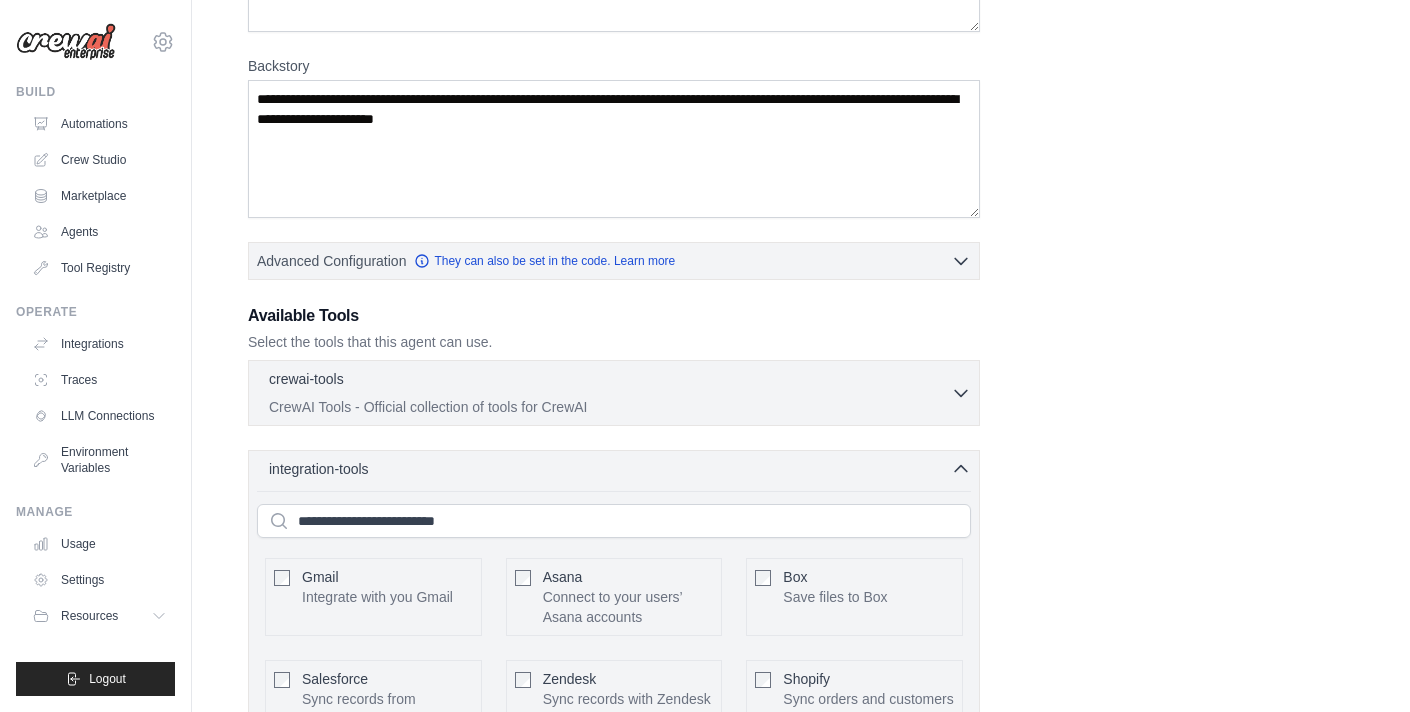 scroll, scrollTop: 435, scrollLeft: 0, axis: vertical 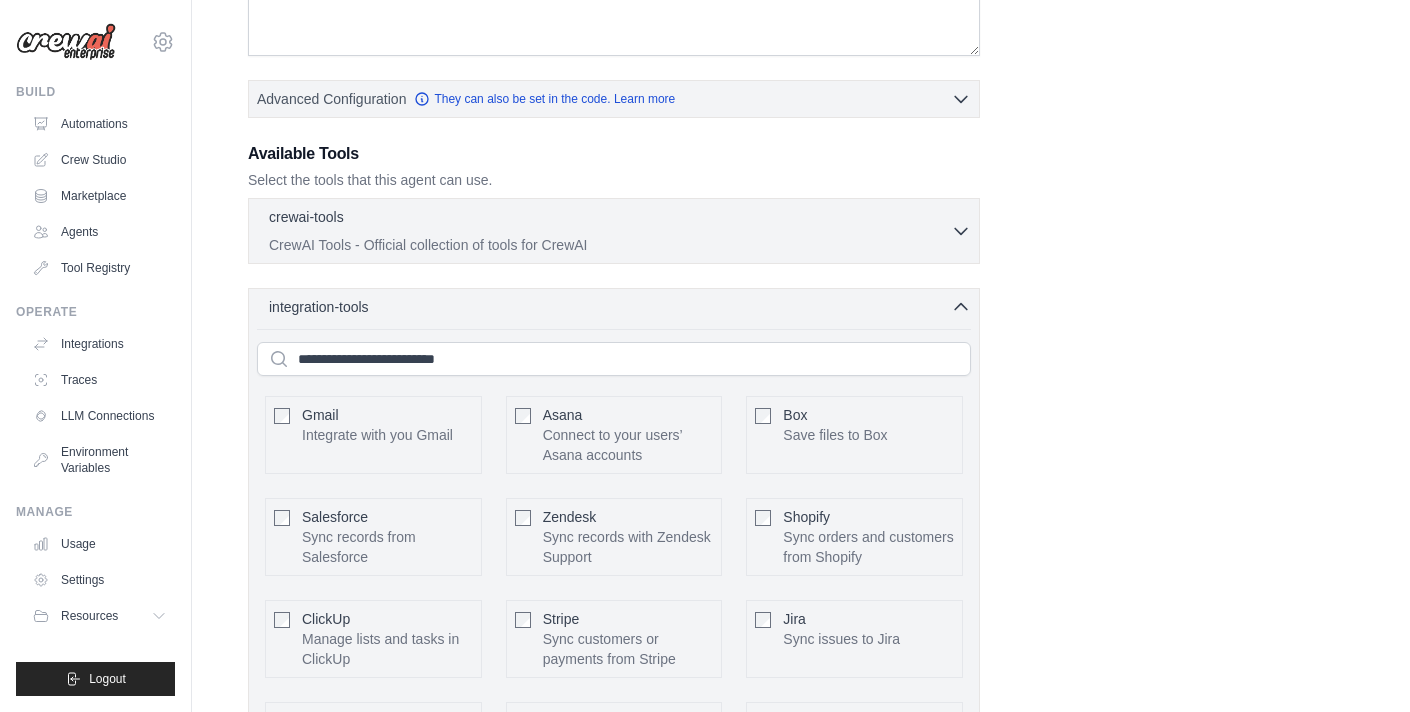 click at bounding box center (282, 415) 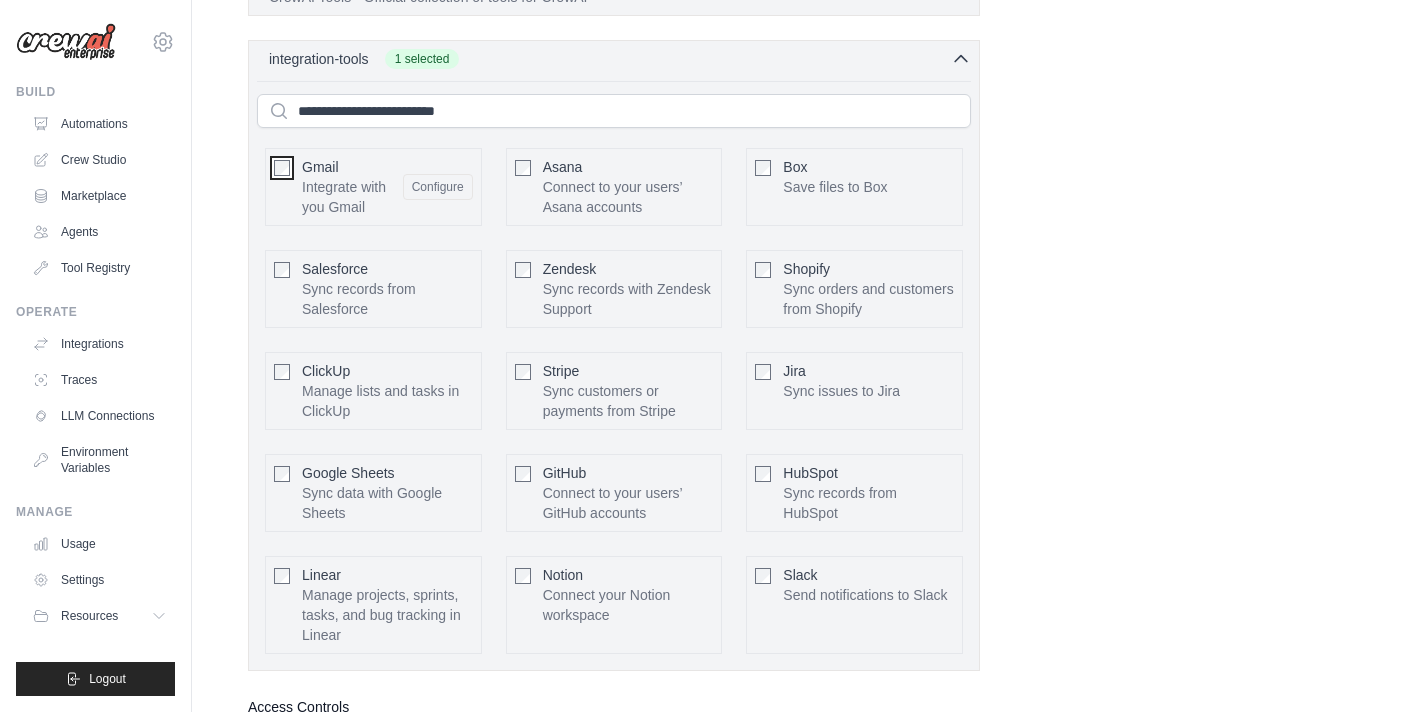 scroll, scrollTop: 686, scrollLeft: 0, axis: vertical 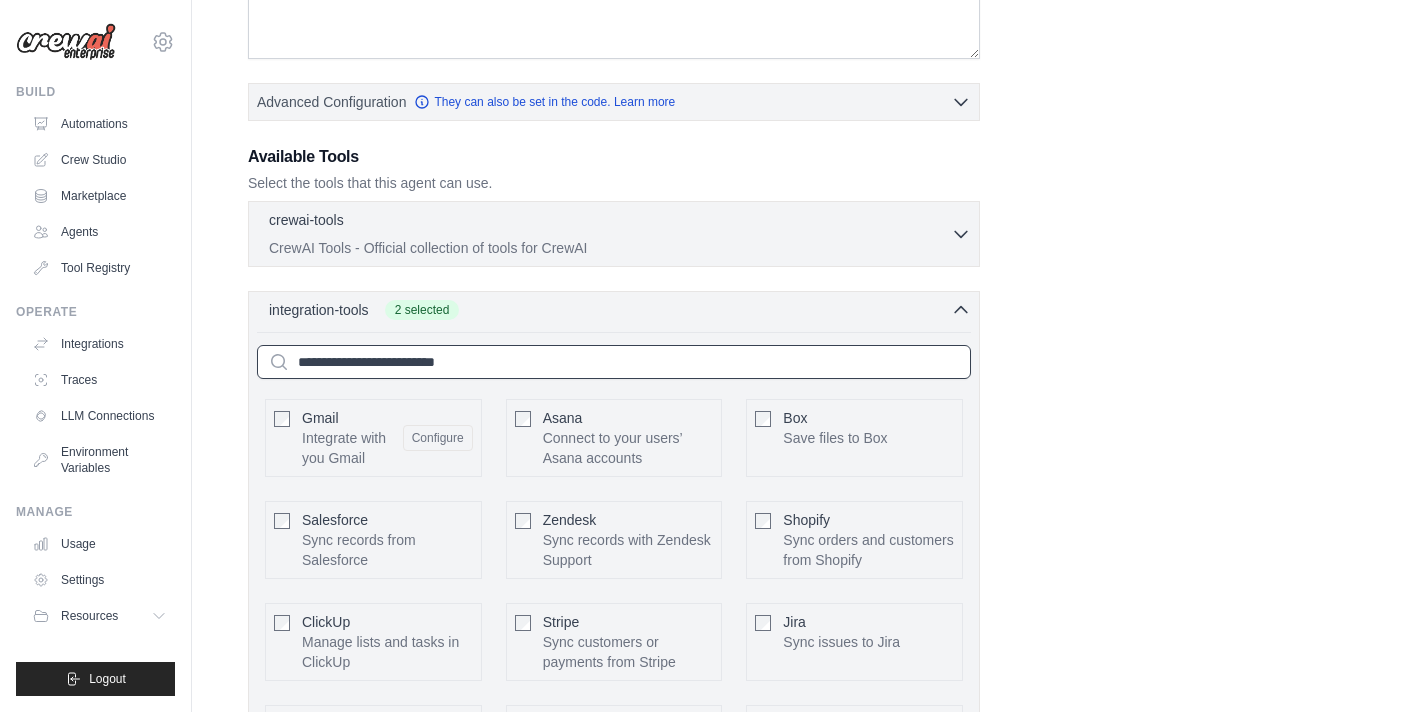 click at bounding box center (614, 362) 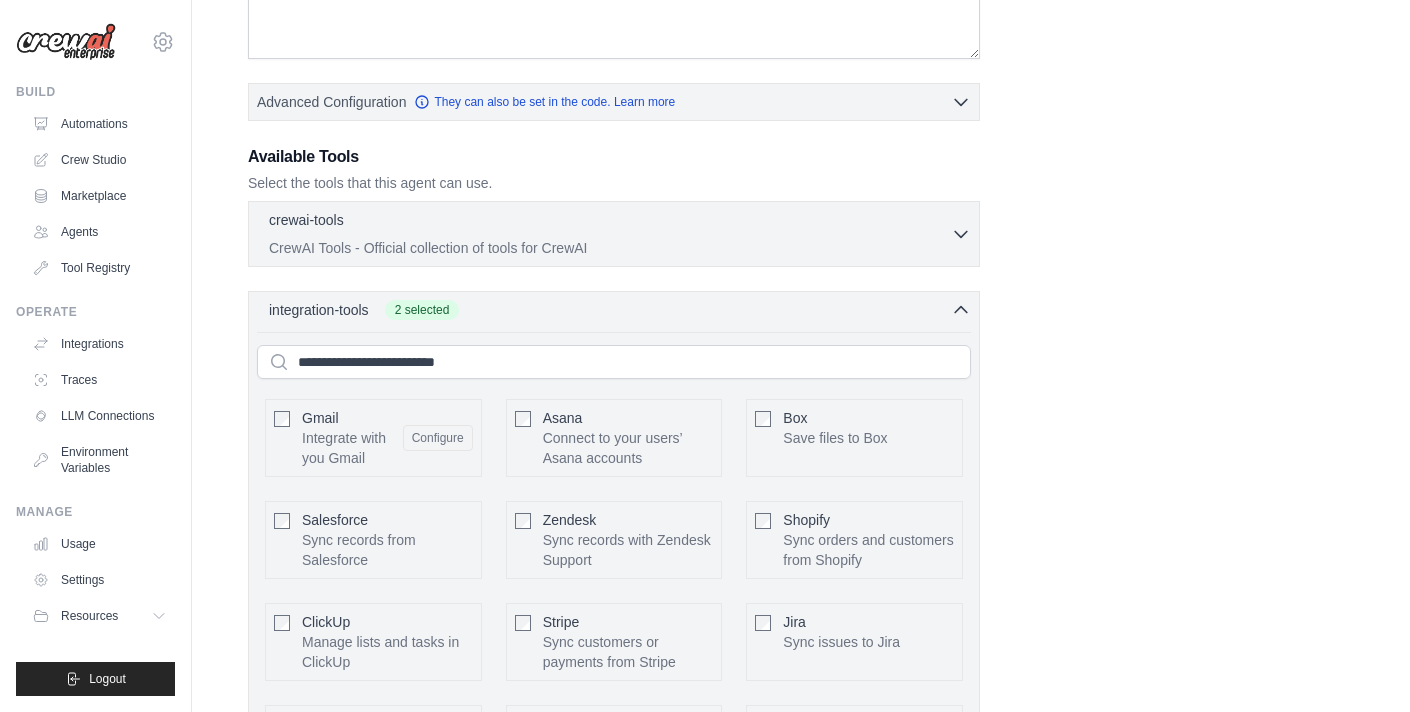 click on "integration-tools
2 selected
Gmail Asana Box Salesforce" at bounding box center (614, 626) 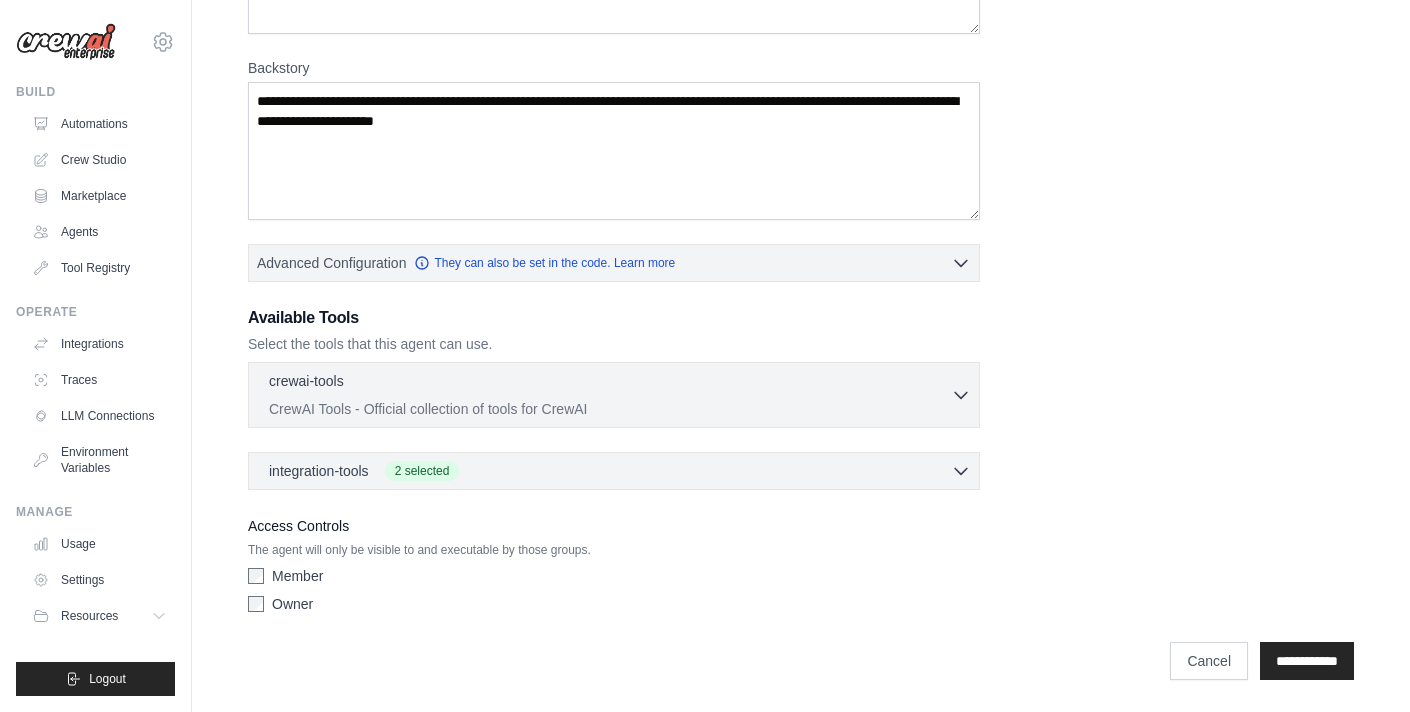 scroll, scrollTop: 271, scrollLeft: 0, axis: vertical 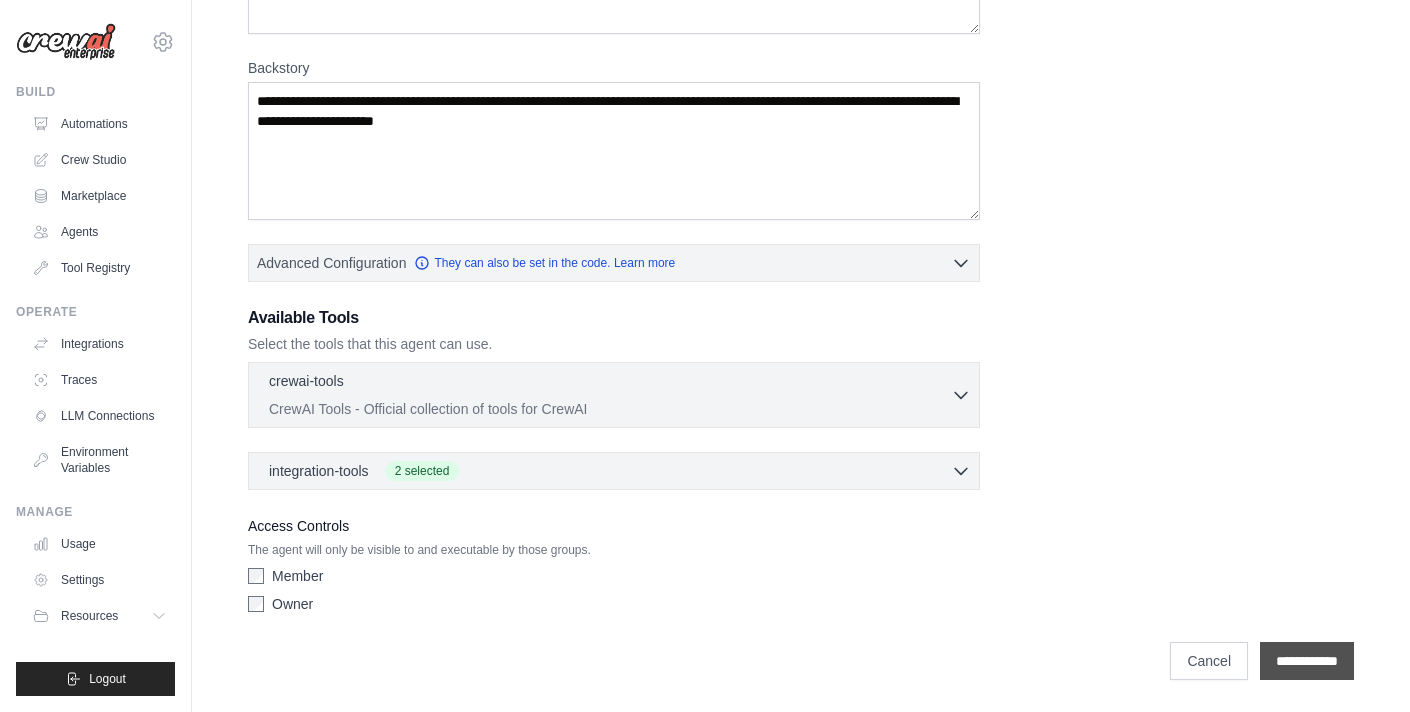 click on "**********" at bounding box center (1307, 661) 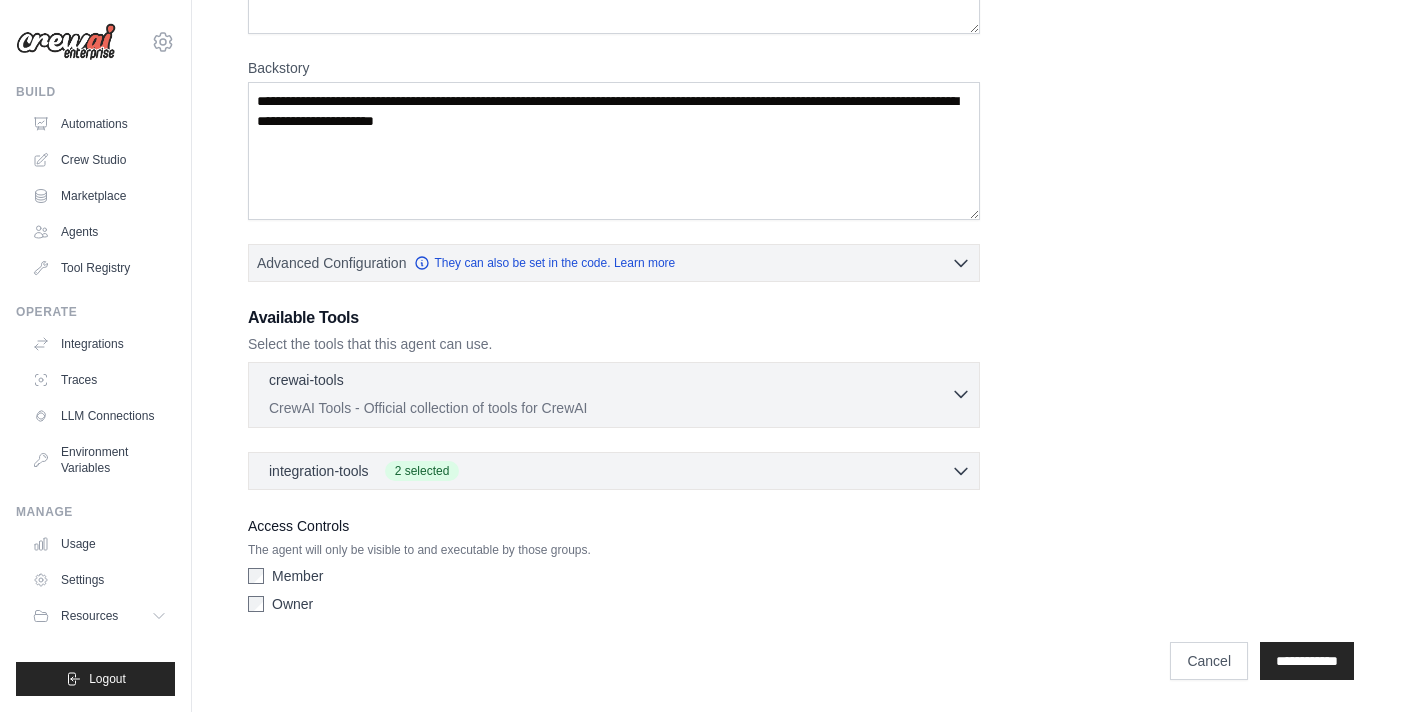 scroll, scrollTop: 0, scrollLeft: 0, axis: both 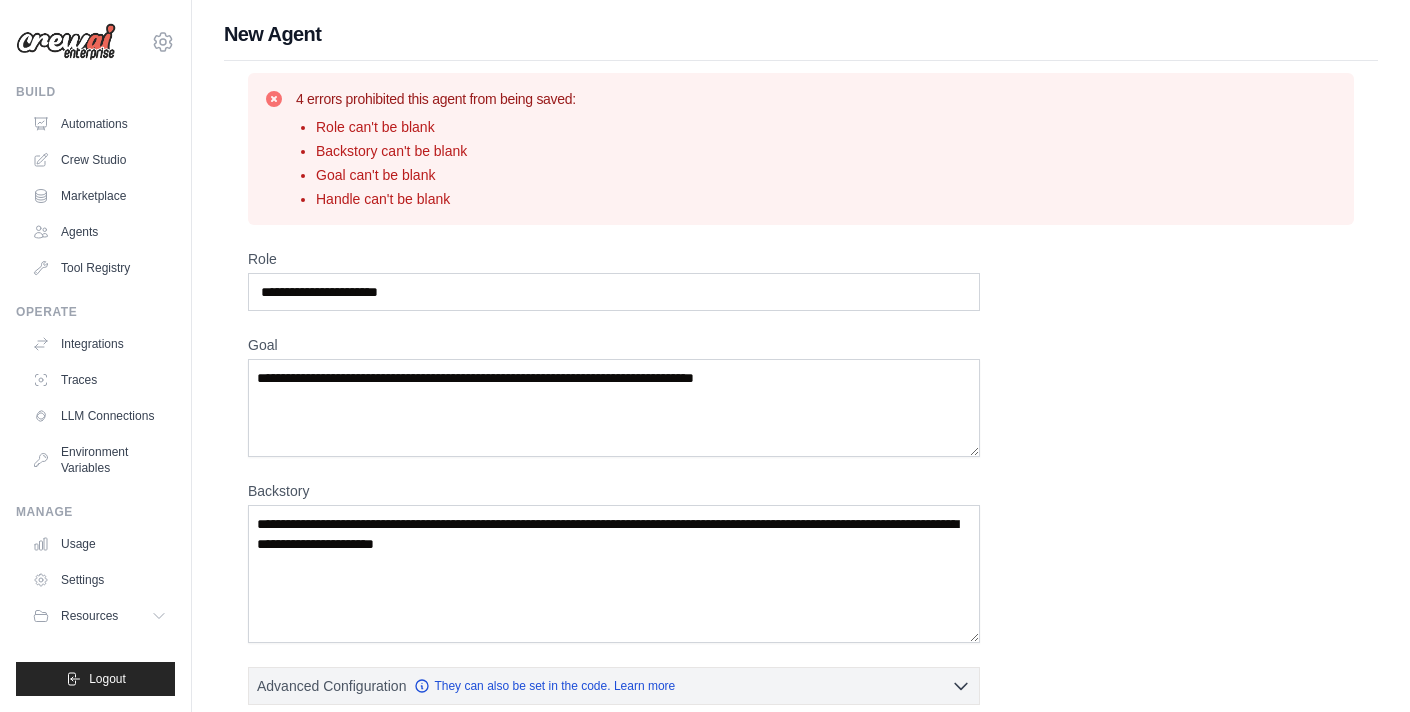 click on "Role can't be blank
Backstory can't be blank
Goal can't be blank
Handle can't be blank" at bounding box center [436, 163] 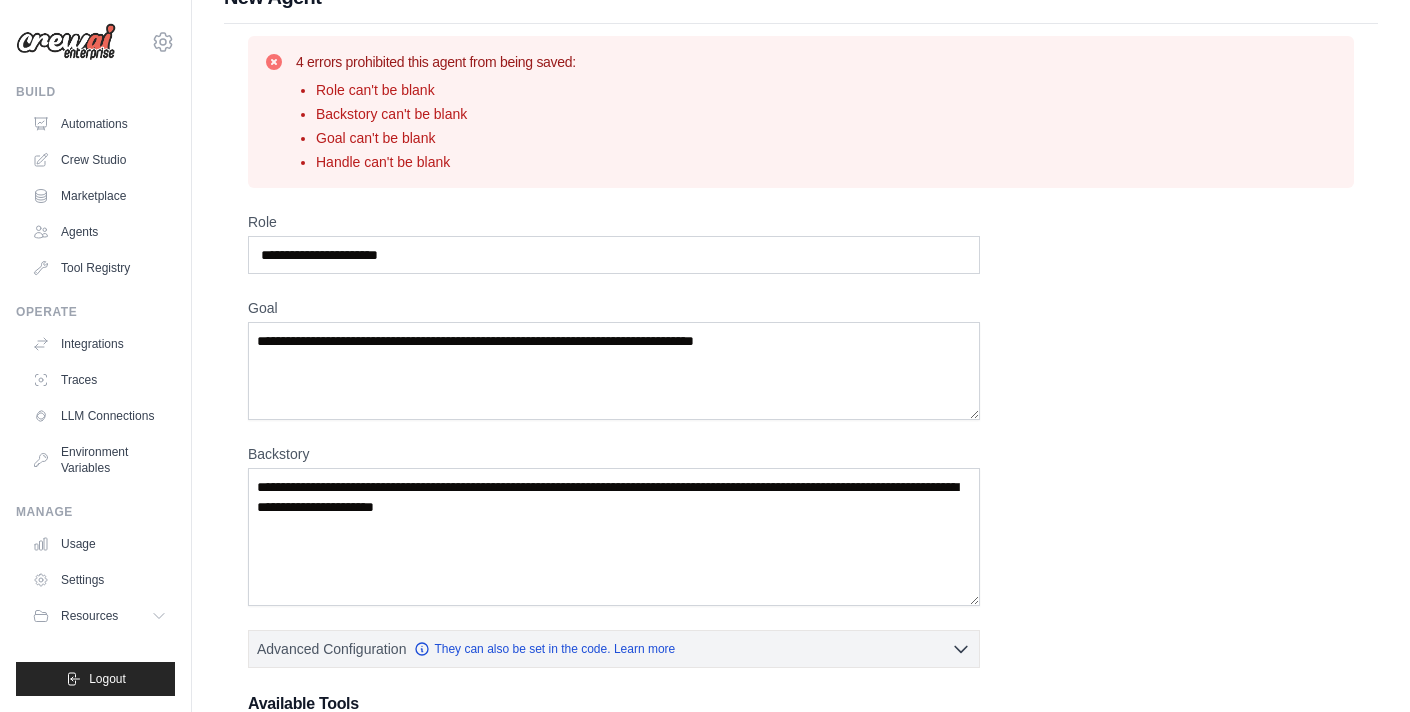 scroll, scrollTop: 54, scrollLeft: 0, axis: vertical 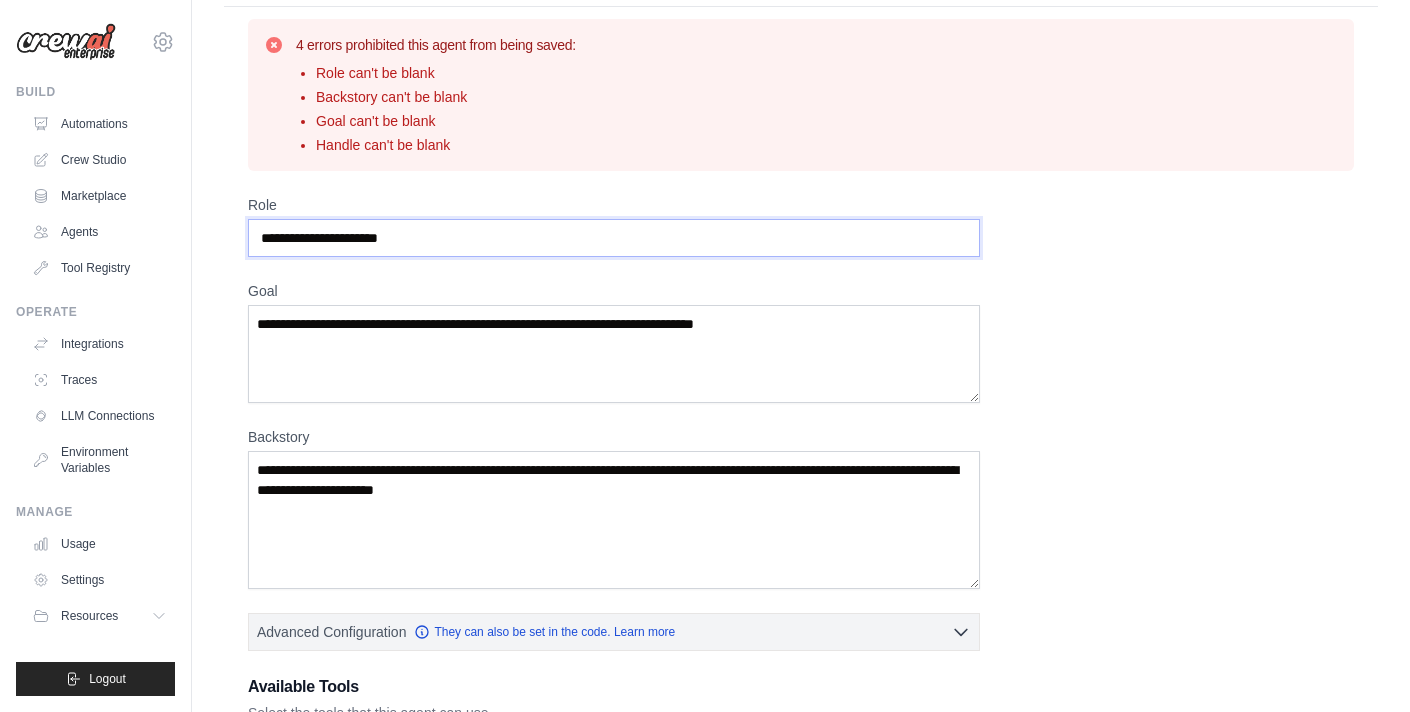 click on "Role" at bounding box center (614, 238) 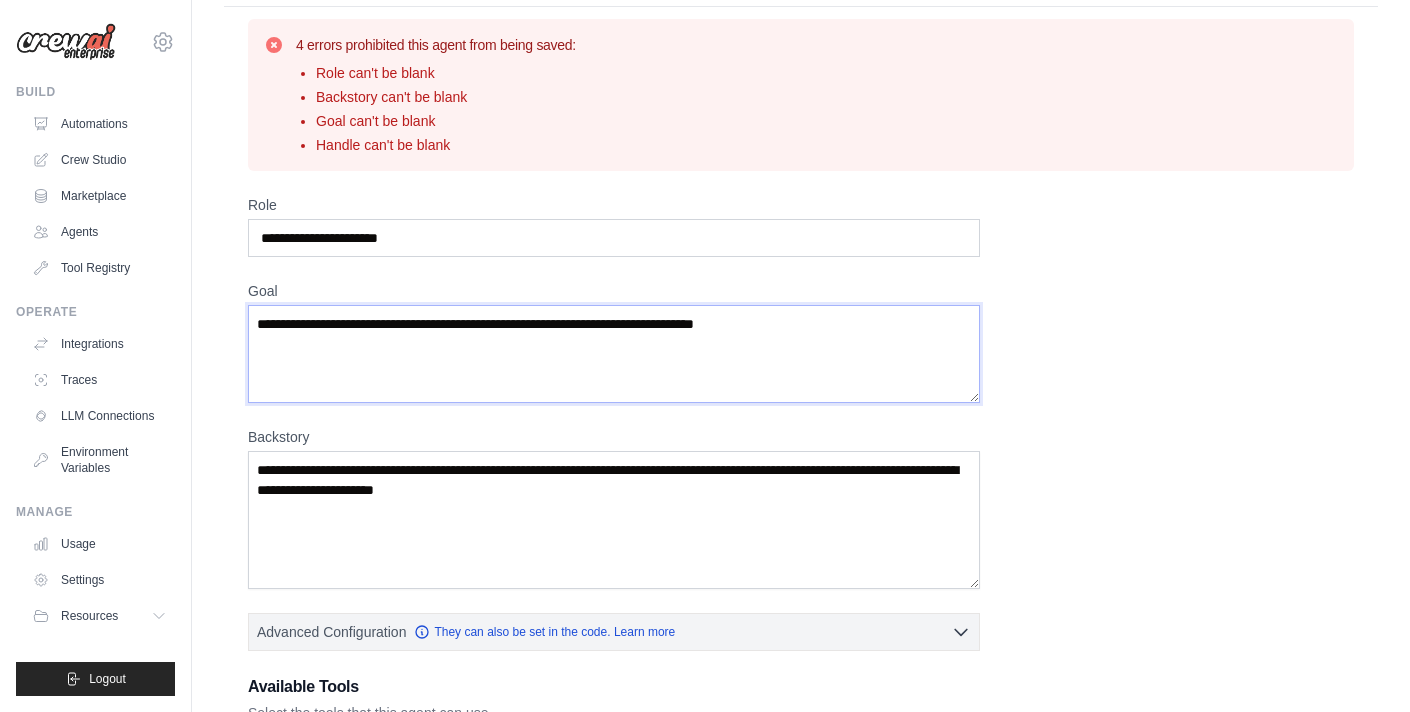 click on "Goal" at bounding box center [614, 354] 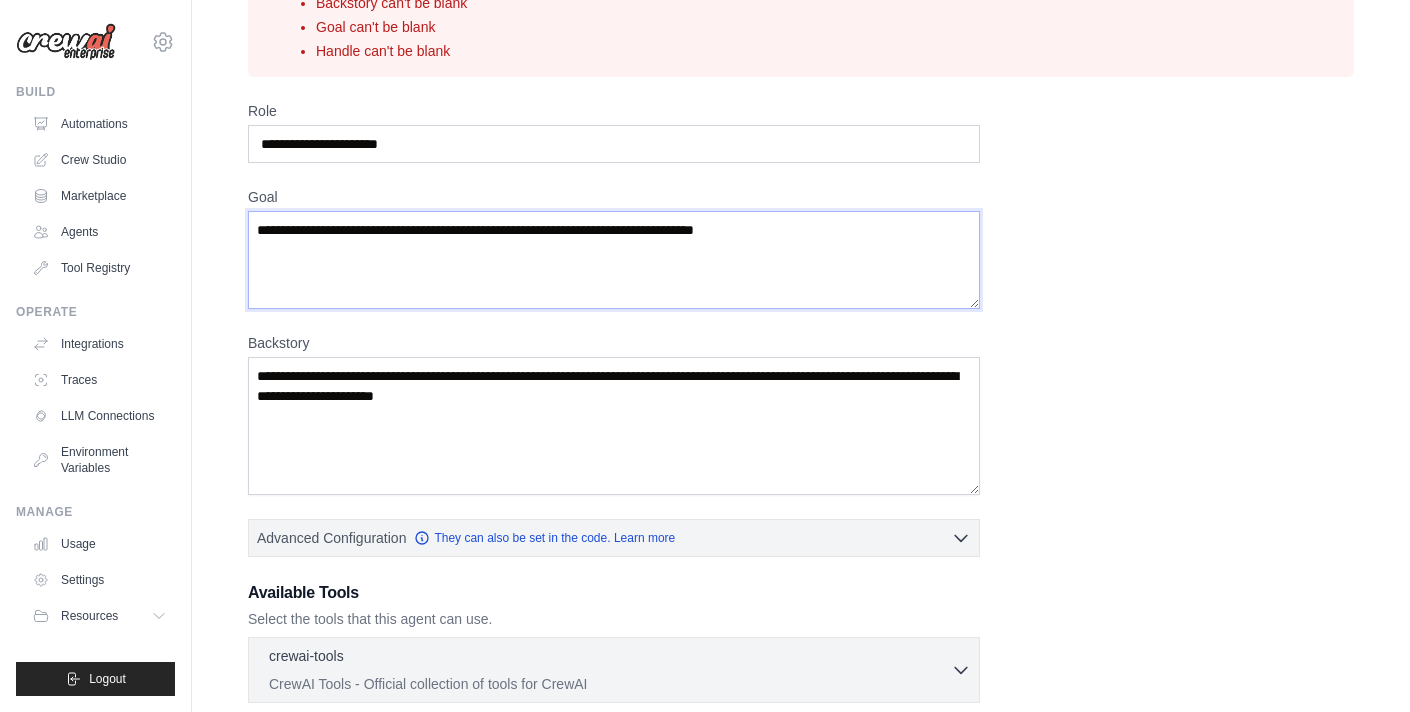 scroll, scrollTop: 380, scrollLeft: 0, axis: vertical 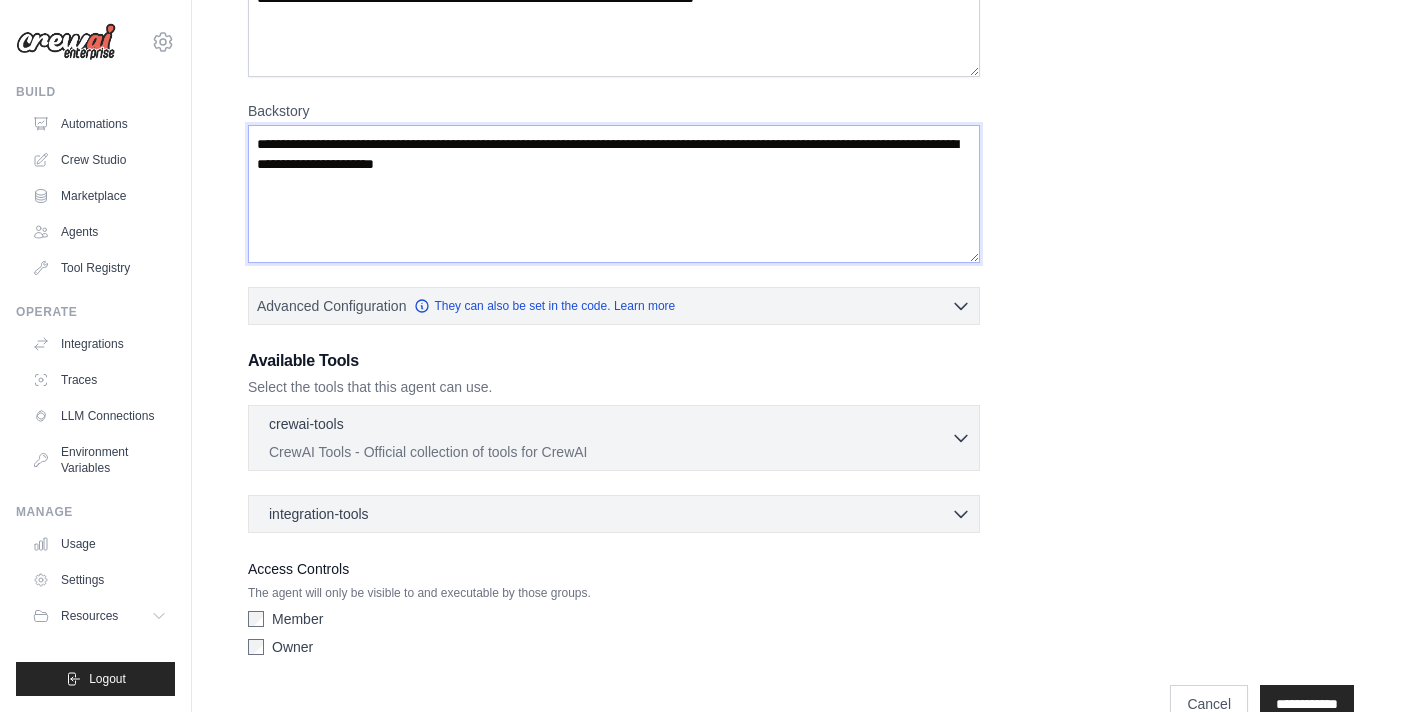 drag, startPoint x: 396, startPoint y: 242, endPoint x: 407, endPoint y: 259, distance: 20.248457 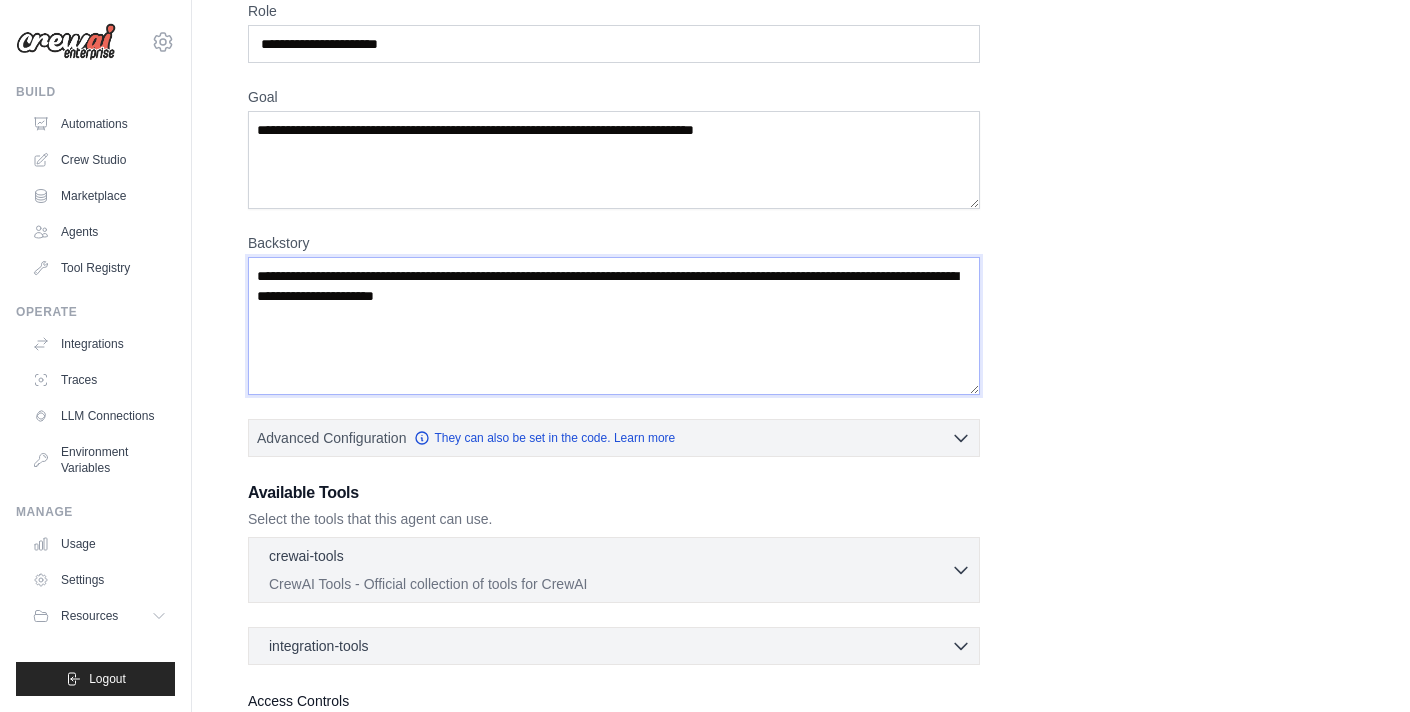 scroll, scrollTop: 245, scrollLeft: 0, axis: vertical 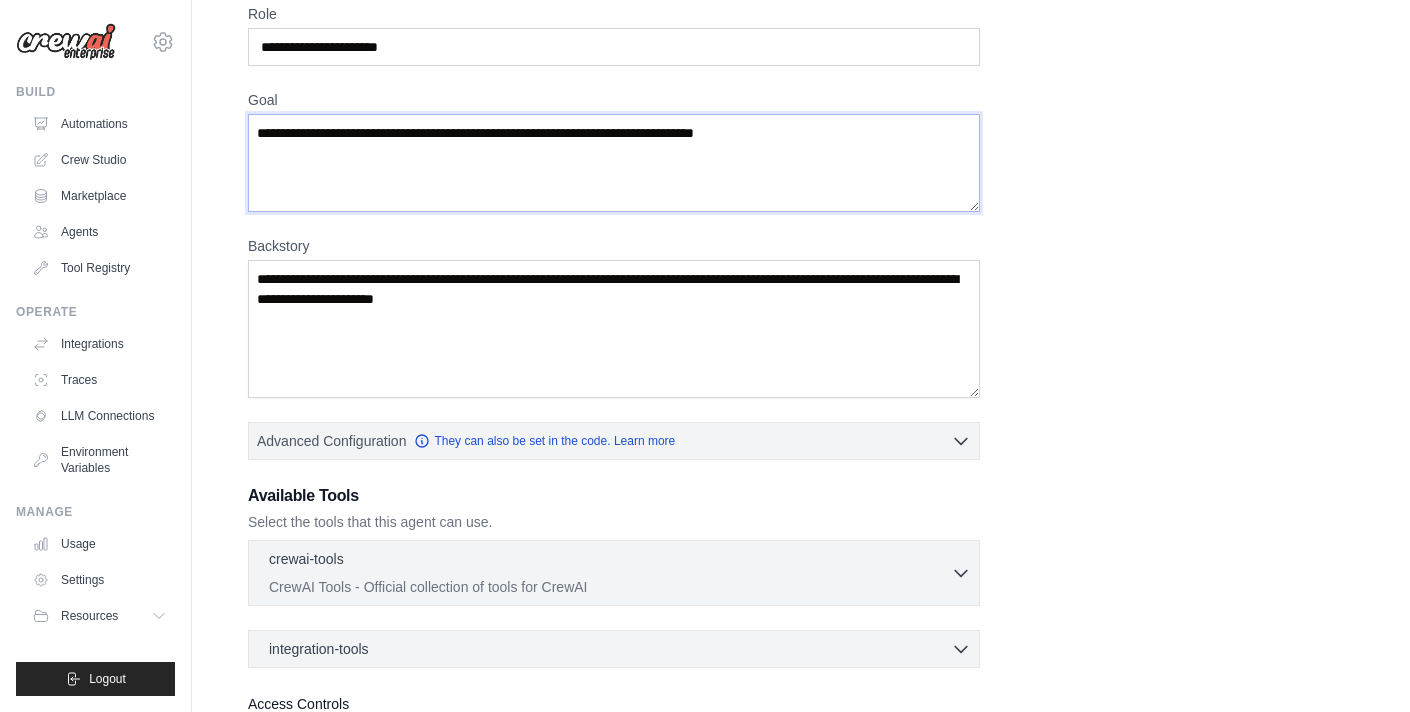 click on "Goal" at bounding box center (614, 163) 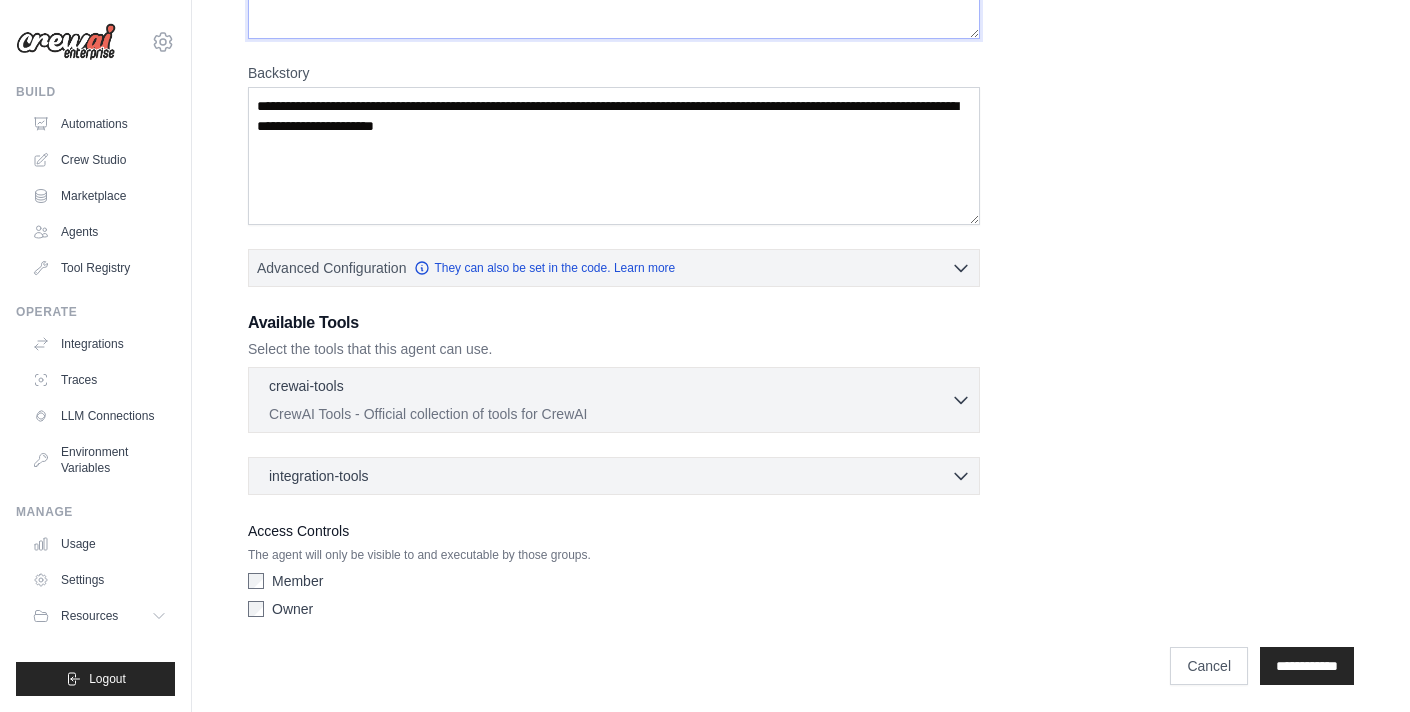 scroll, scrollTop: 423, scrollLeft: 0, axis: vertical 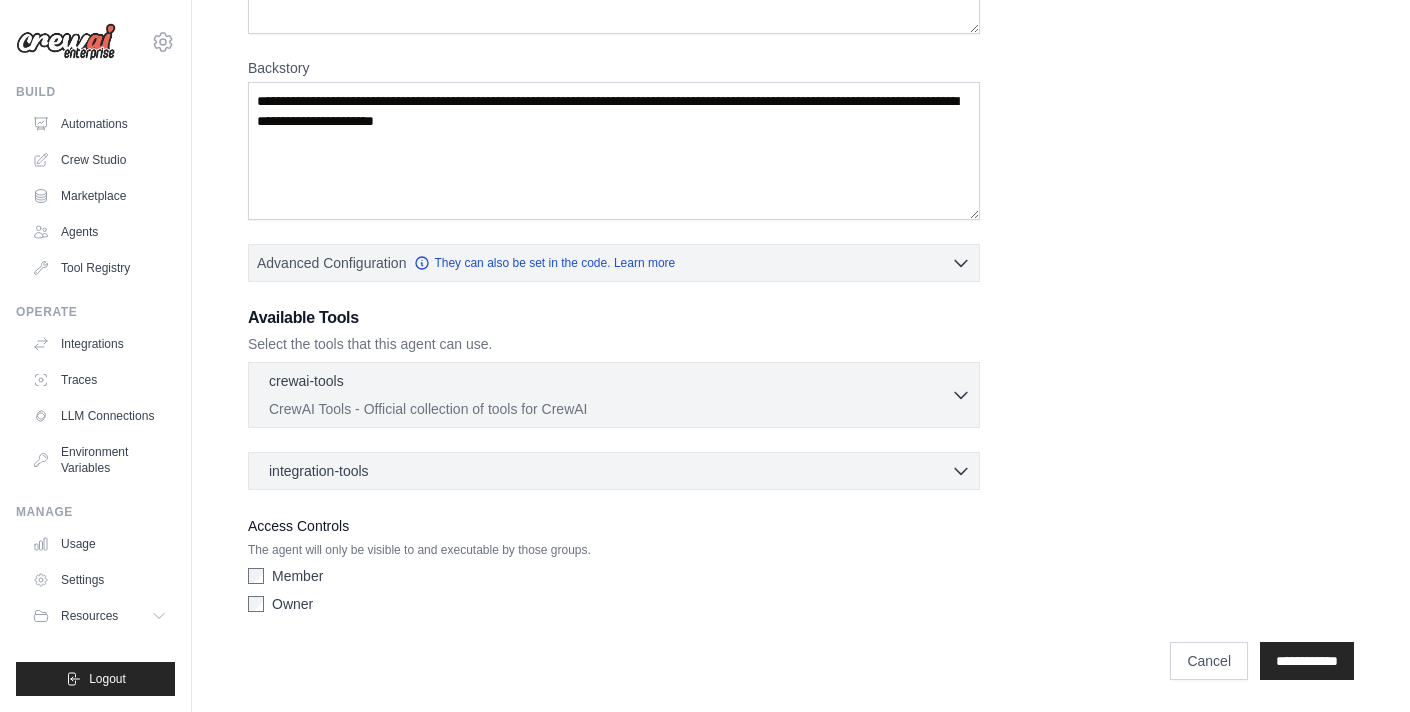click on "crewai-tools
0 selected
CrewAI Tools - Official collection of tools for CrewAI" at bounding box center (614, 426) 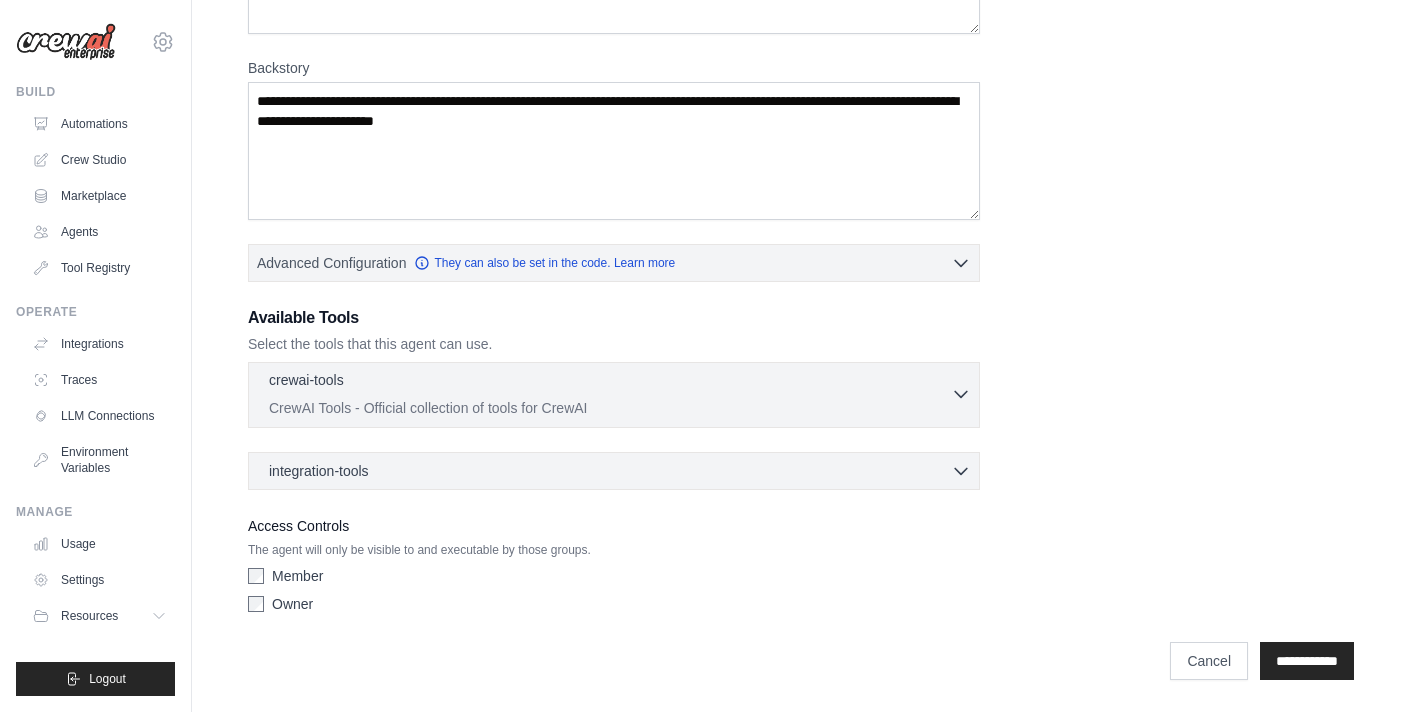 click on "CrewAI Tools - Official collection of tools for CrewAI" at bounding box center [610, 408] 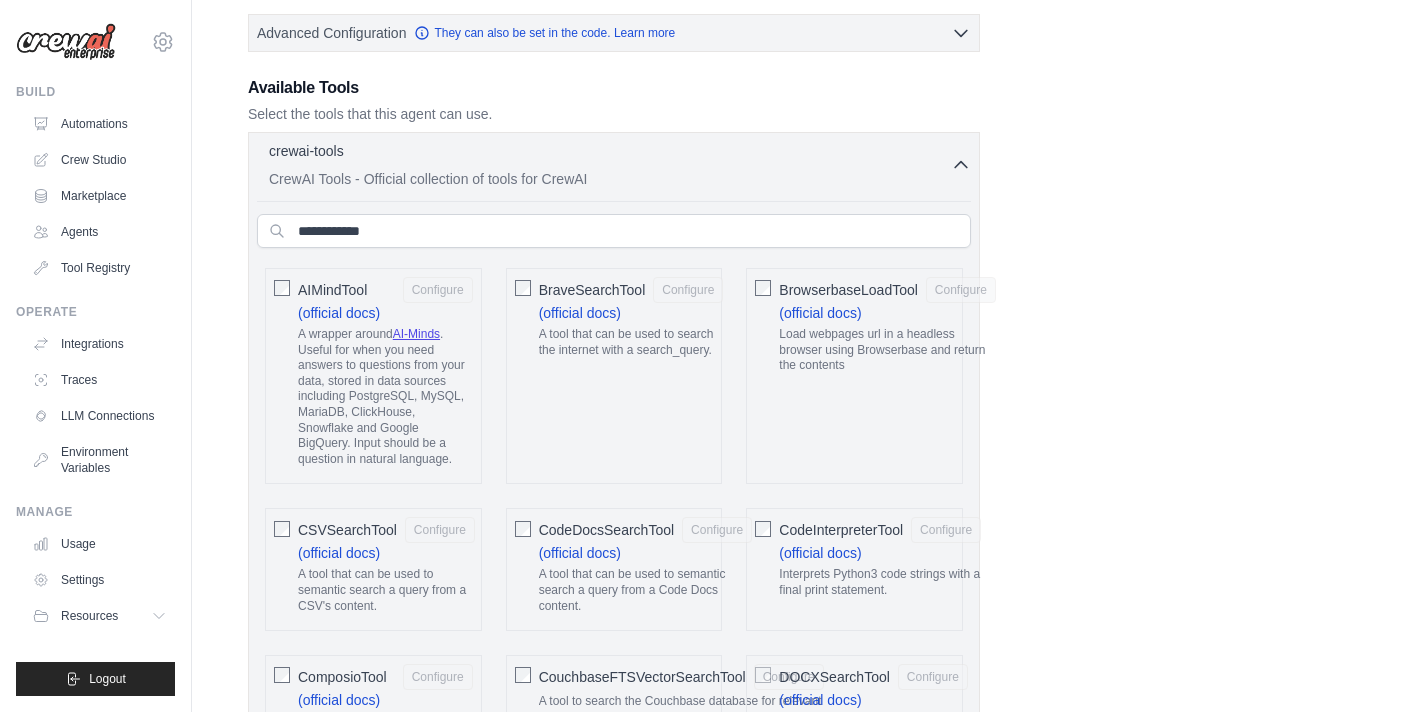 scroll, scrollTop: 942, scrollLeft: 0, axis: vertical 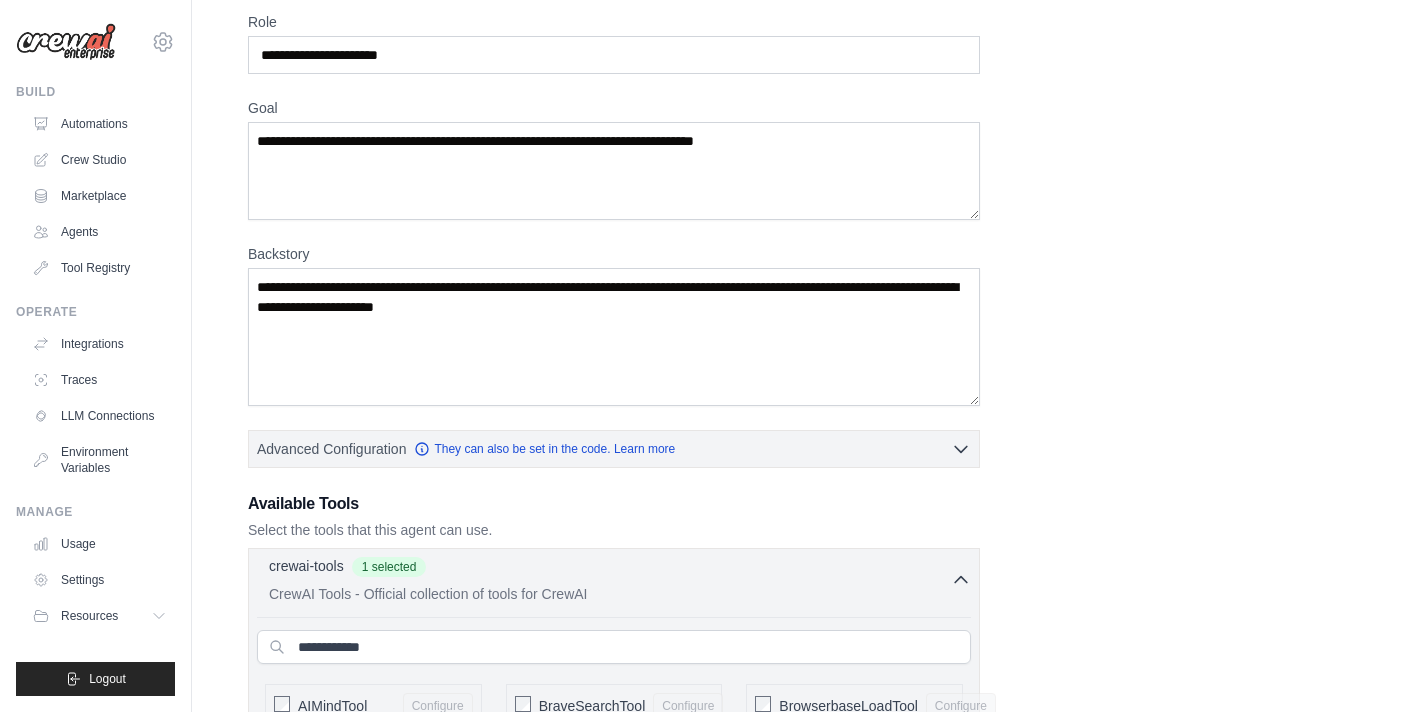 click on "CrewAI Tools - Official collection of tools for CrewAI" at bounding box center (610, 594) 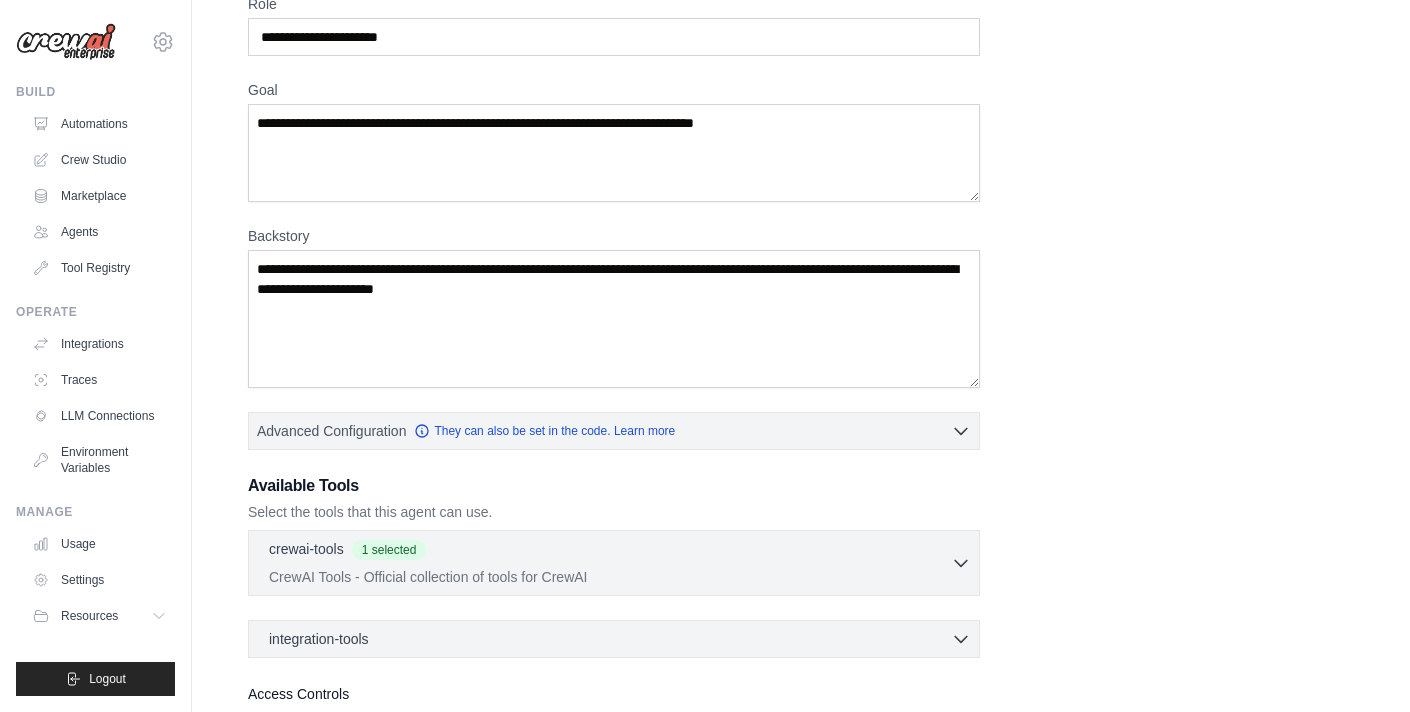 scroll, scrollTop: 407, scrollLeft: 0, axis: vertical 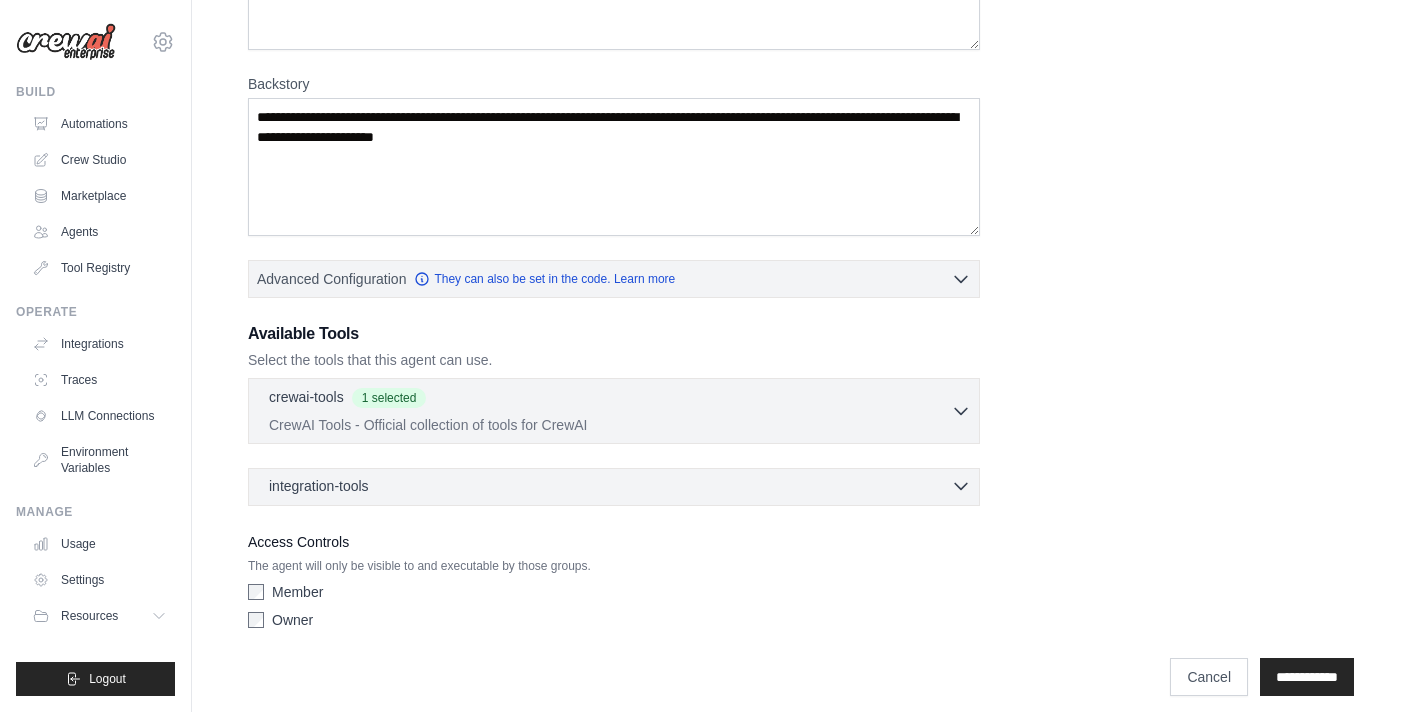 click on "integration-tools
0 selected" at bounding box center [620, 486] 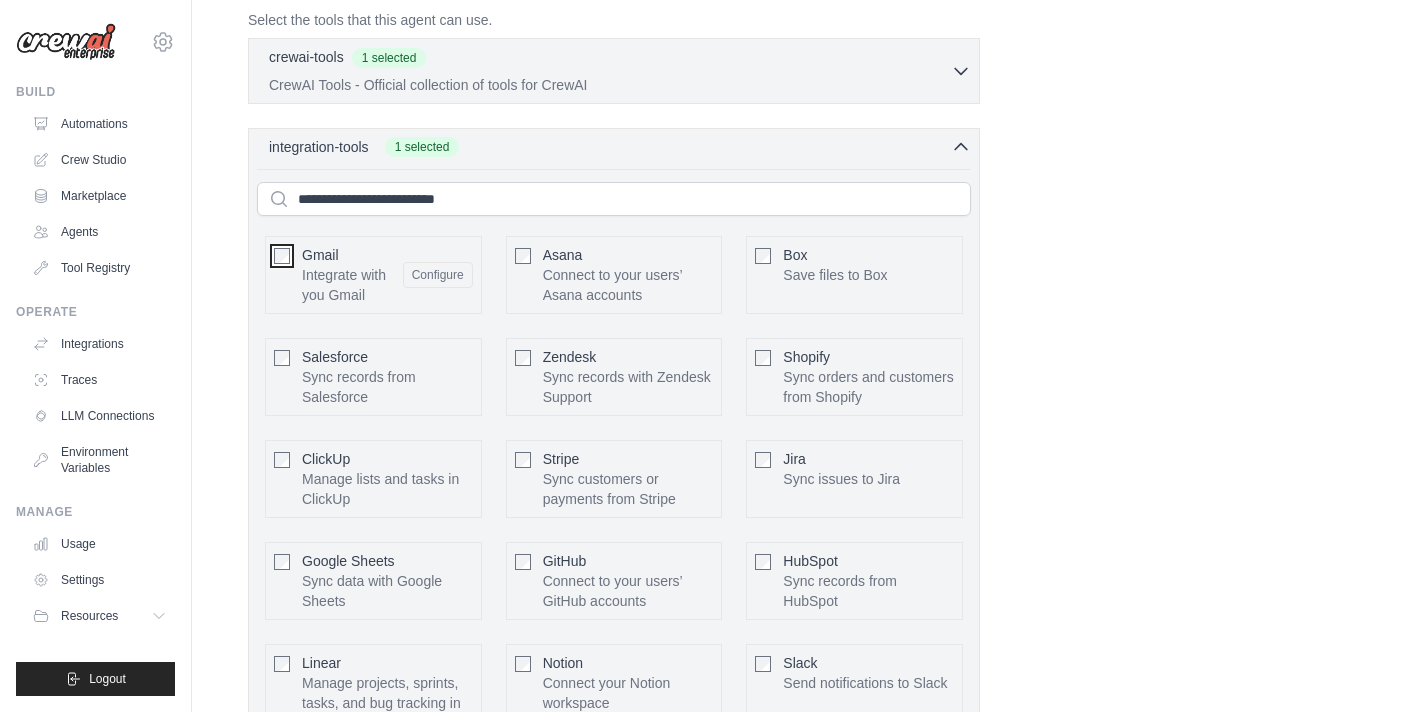 scroll, scrollTop: 766, scrollLeft: 0, axis: vertical 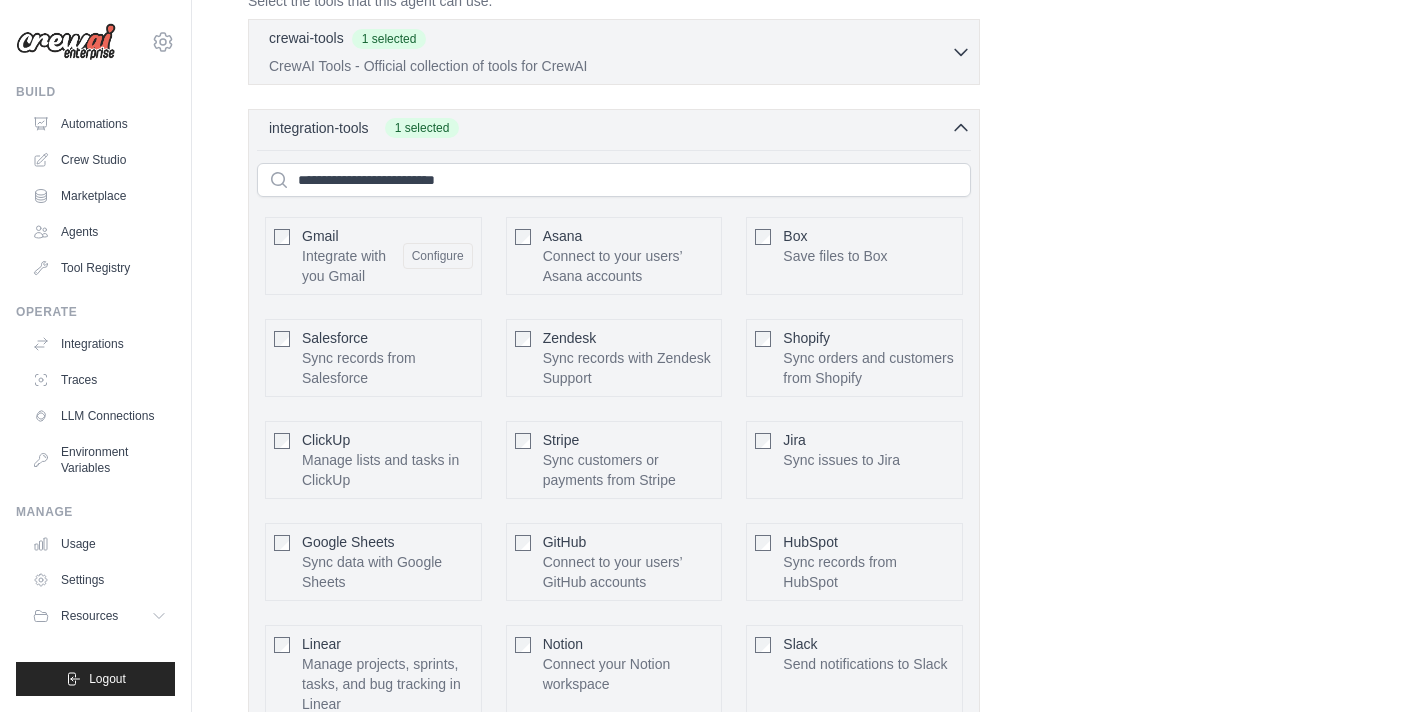 click on "Connect to your users’ GitHub accounts" at bounding box center [628, 572] 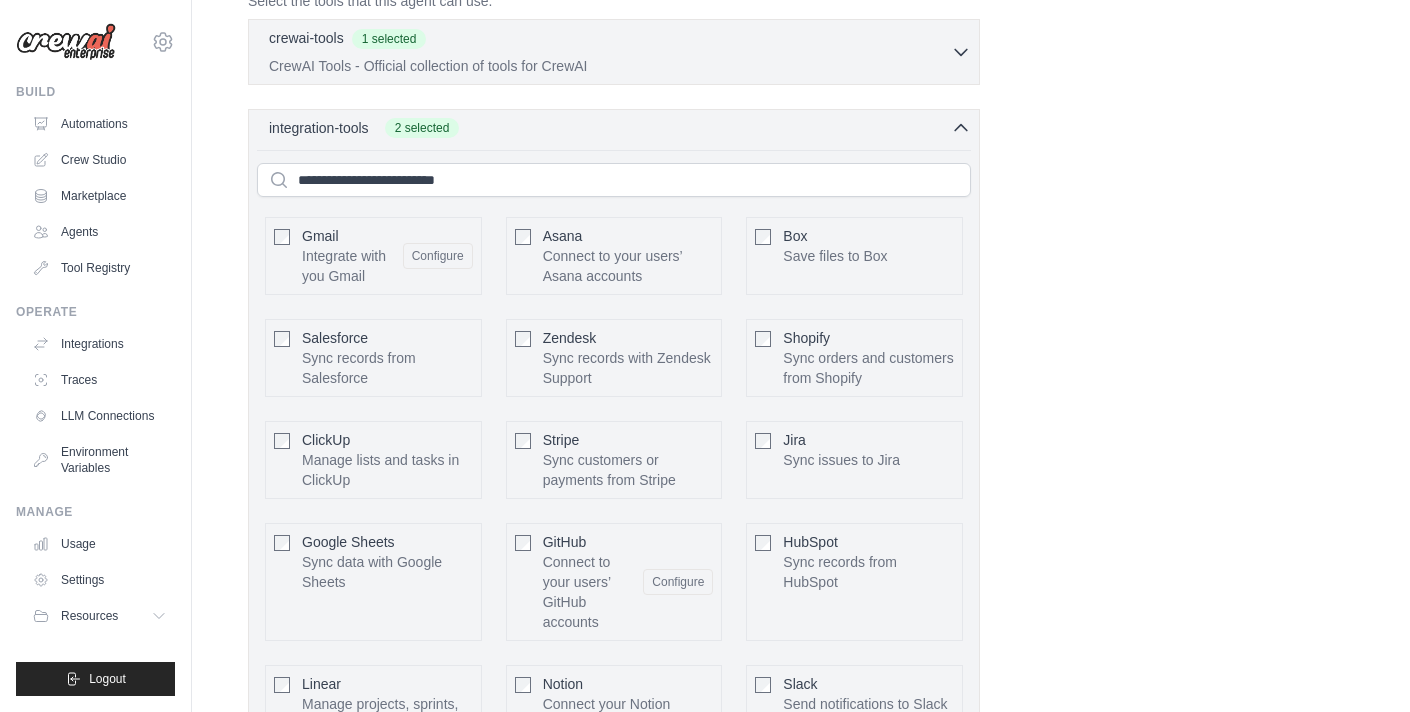 click on "Notion
Connect your Notion workspace
Configure" at bounding box center (614, 714) 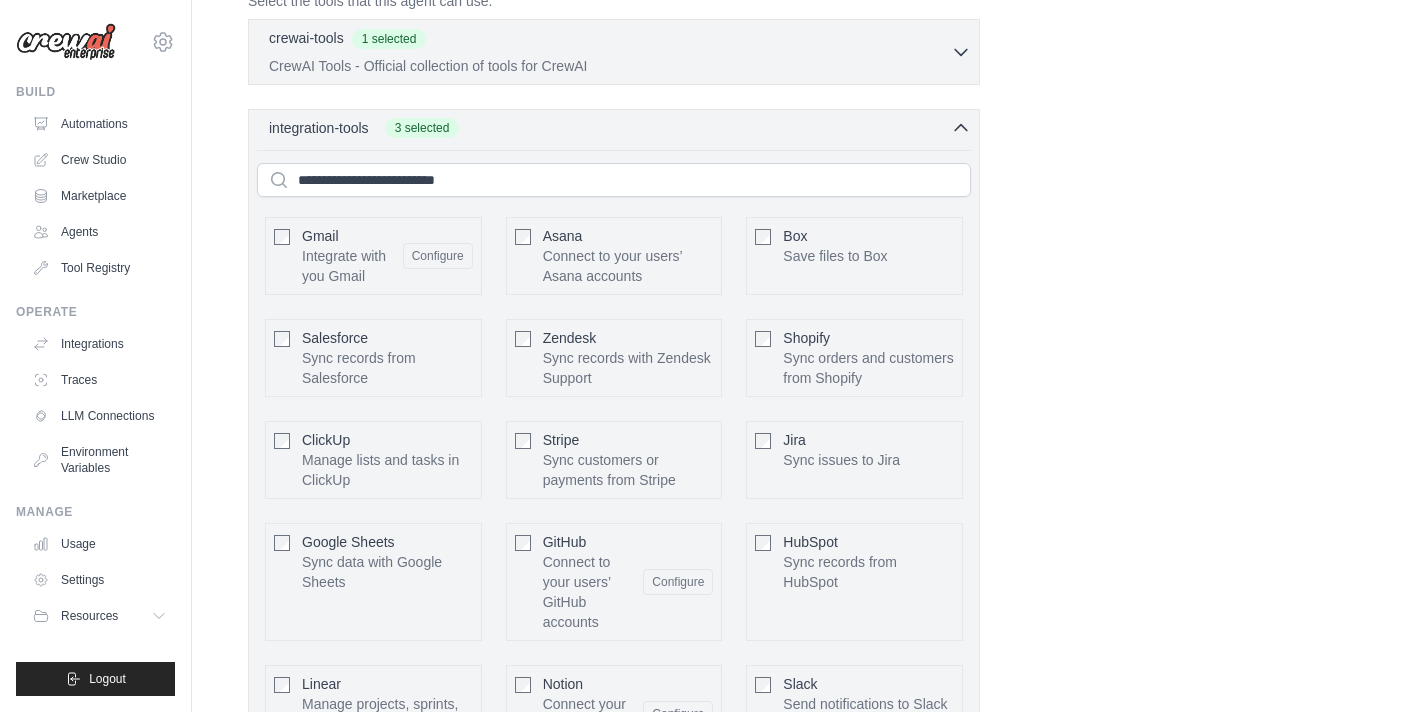 click on "Gmail
Integrate with you Gmail
Asana Box Zendesk" at bounding box center (614, 460) 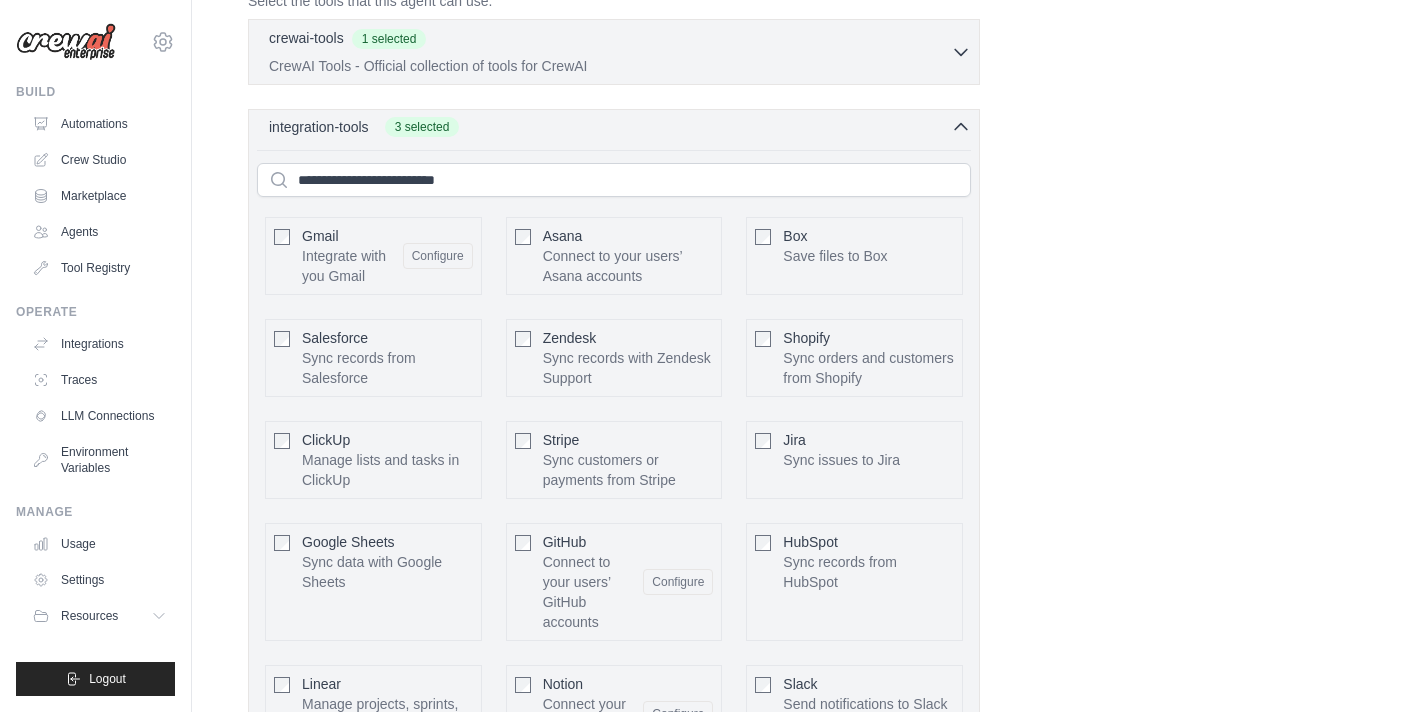 click on "integration-tools
3 selected" at bounding box center [620, 127] 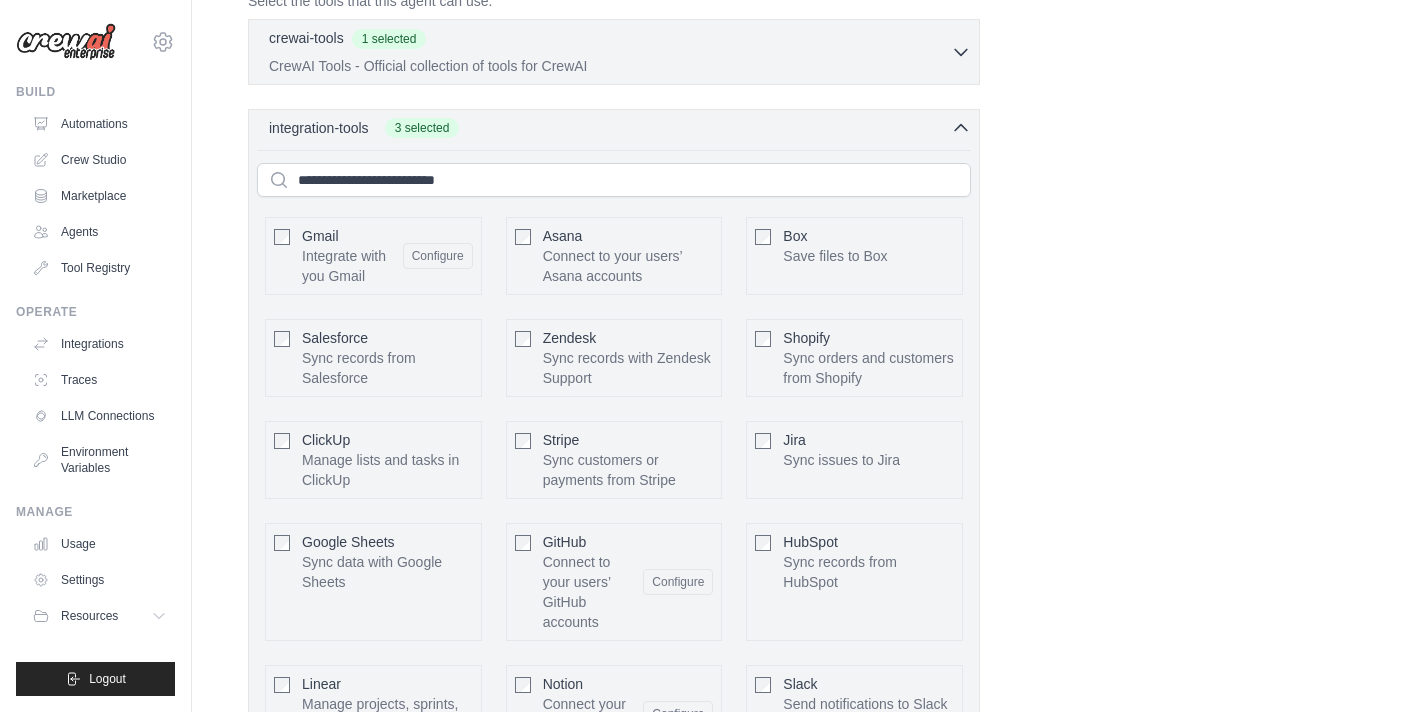 scroll, scrollTop: 423, scrollLeft: 0, axis: vertical 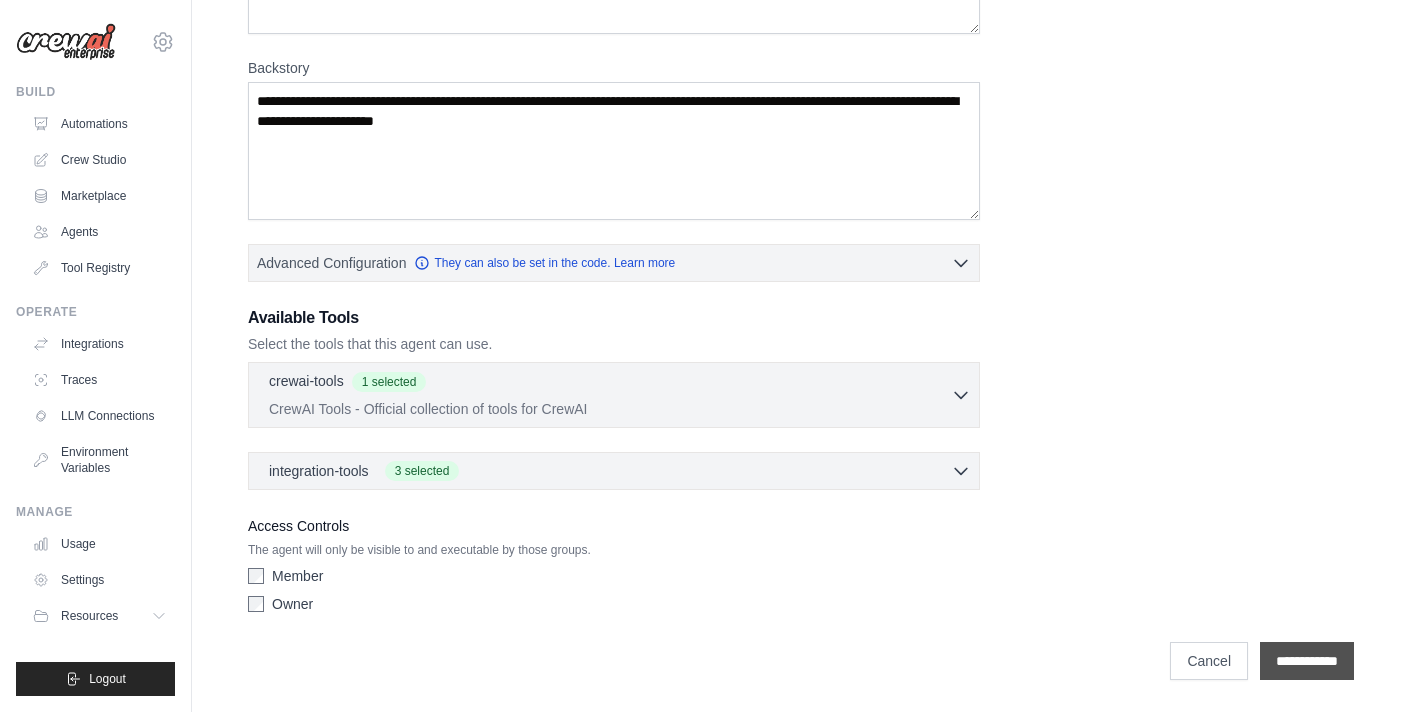click on "**********" at bounding box center (1307, 661) 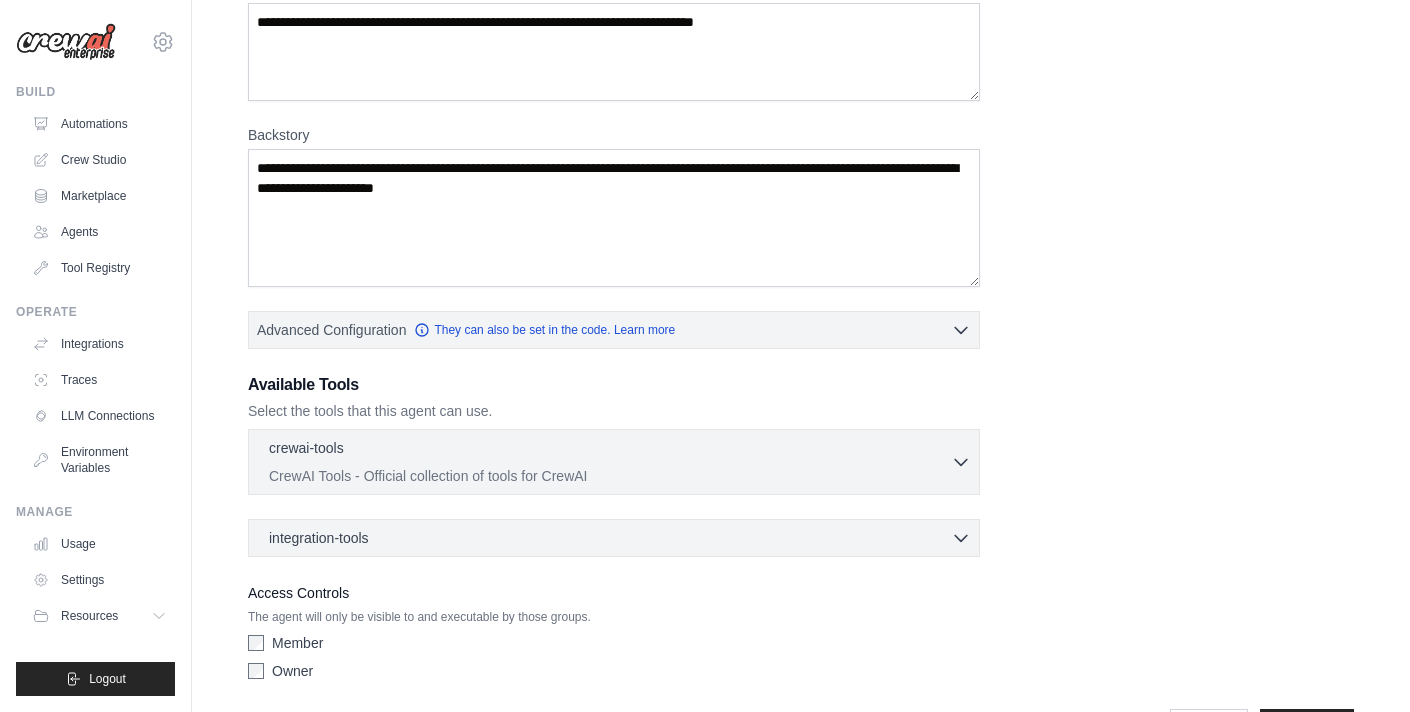 scroll, scrollTop: 423, scrollLeft: 0, axis: vertical 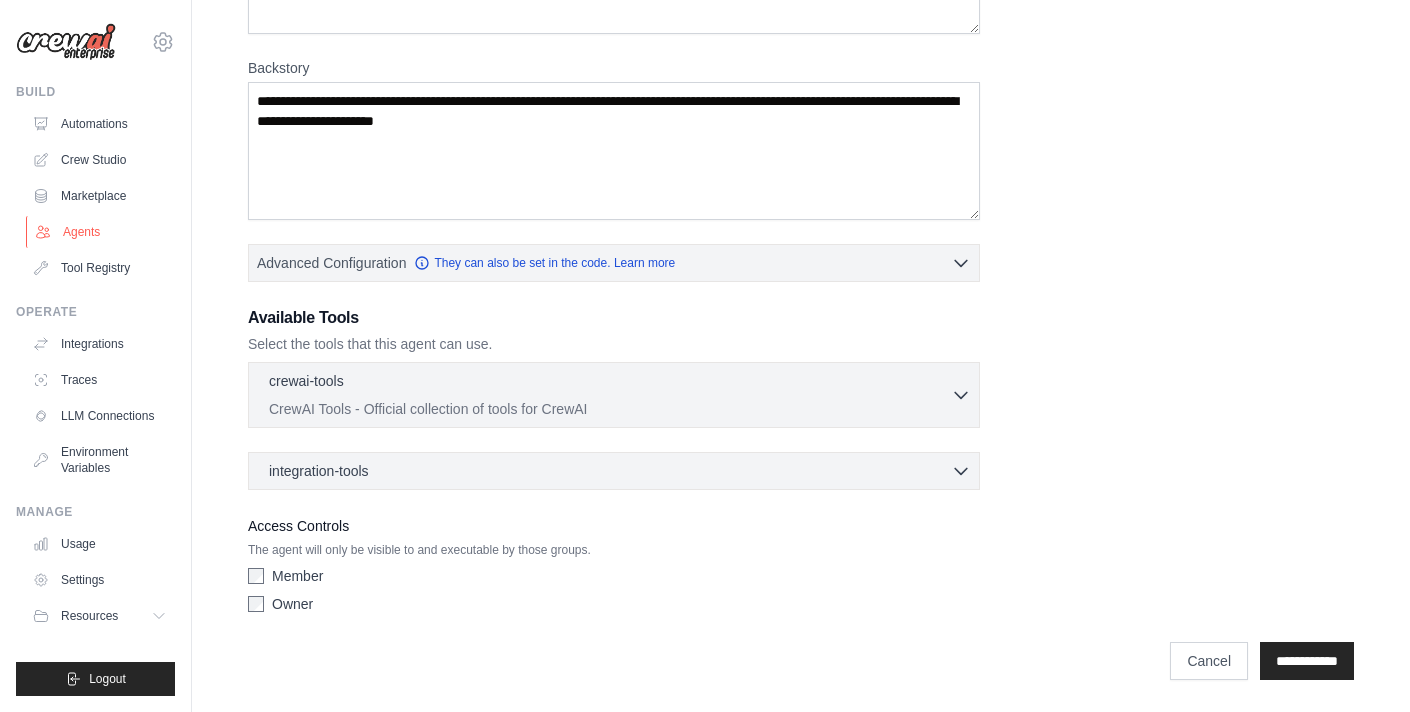 click on "Agents" at bounding box center (101, 232) 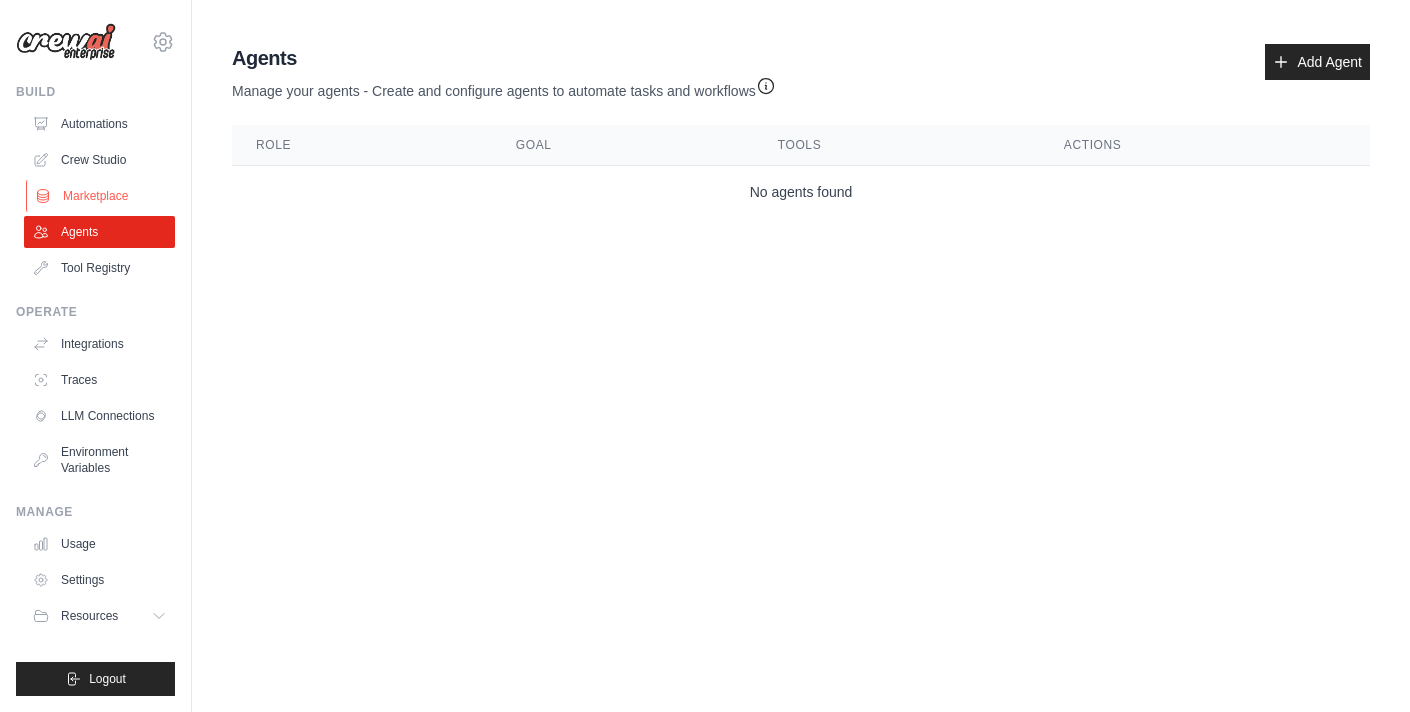 scroll, scrollTop: 0, scrollLeft: 0, axis: both 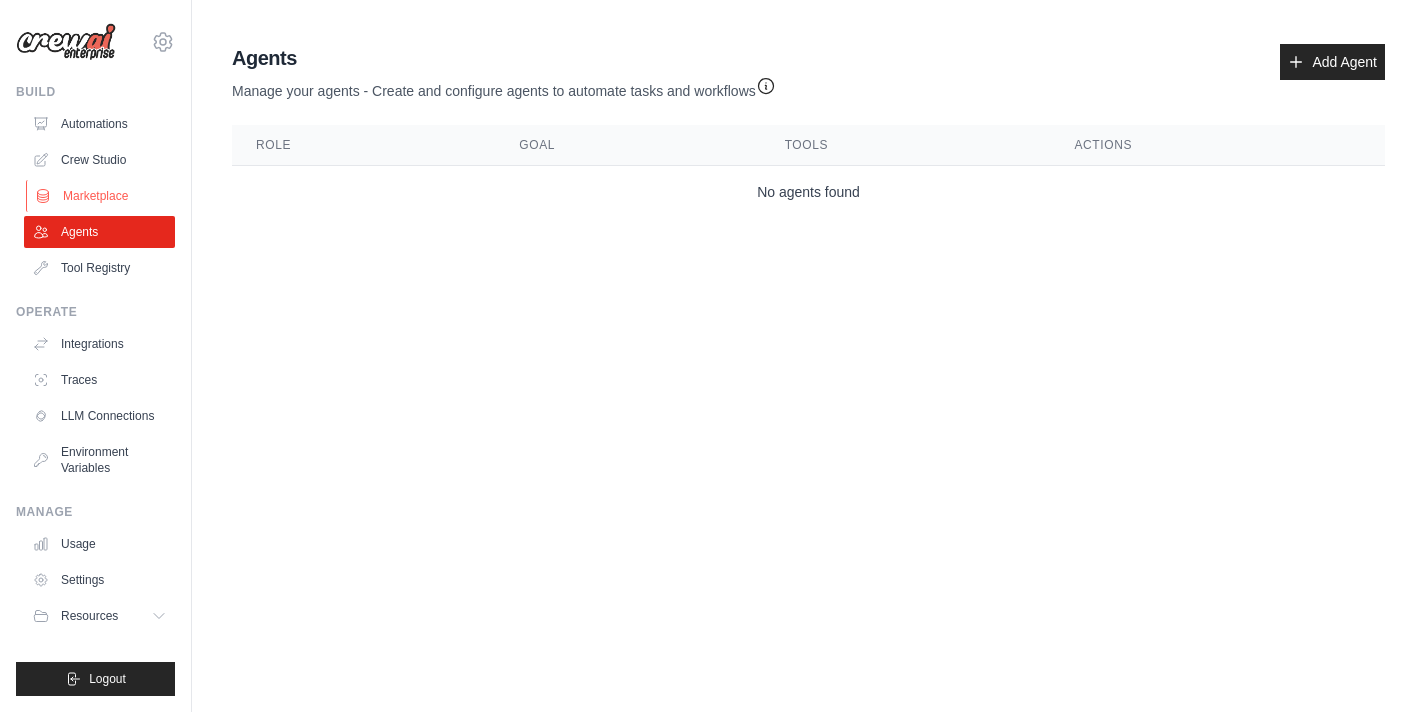 click on "Marketplace" at bounding box center (101, 196) 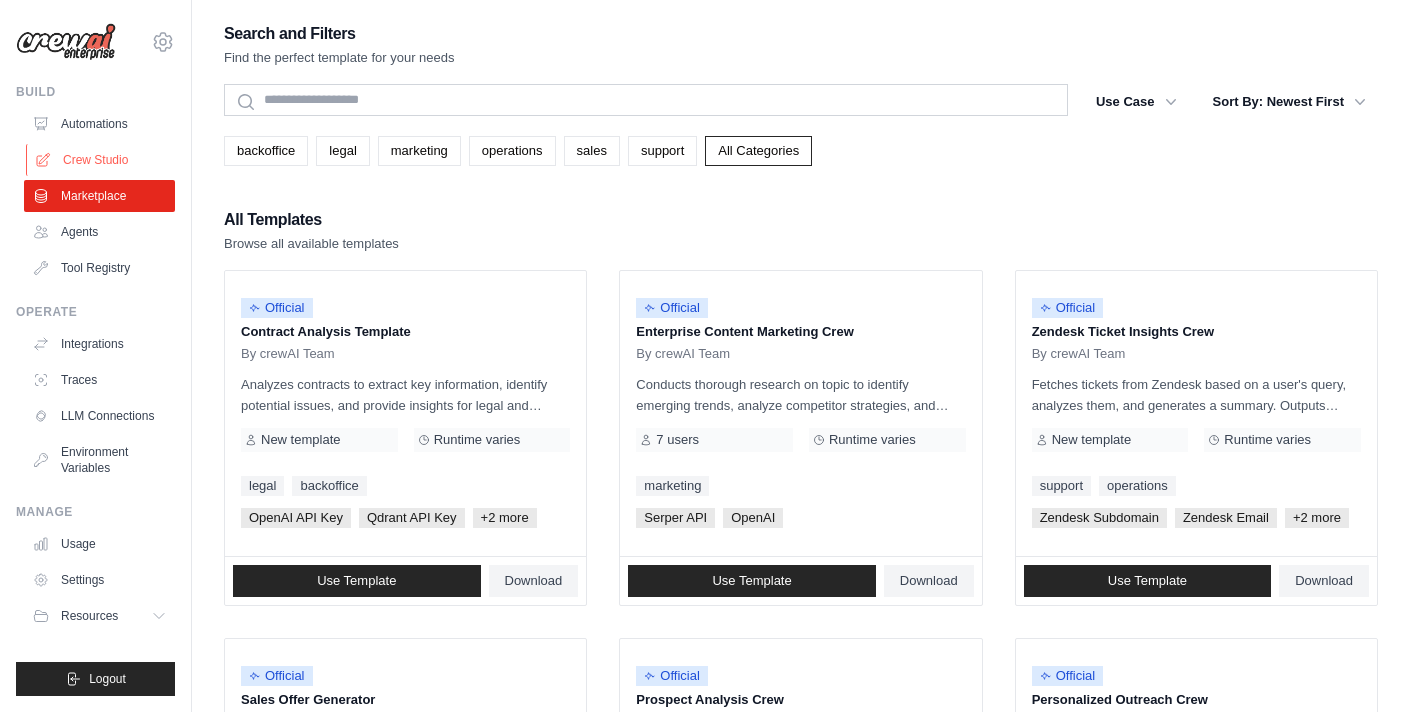 click on "Crew Studio" at bounding box center (101, 160) 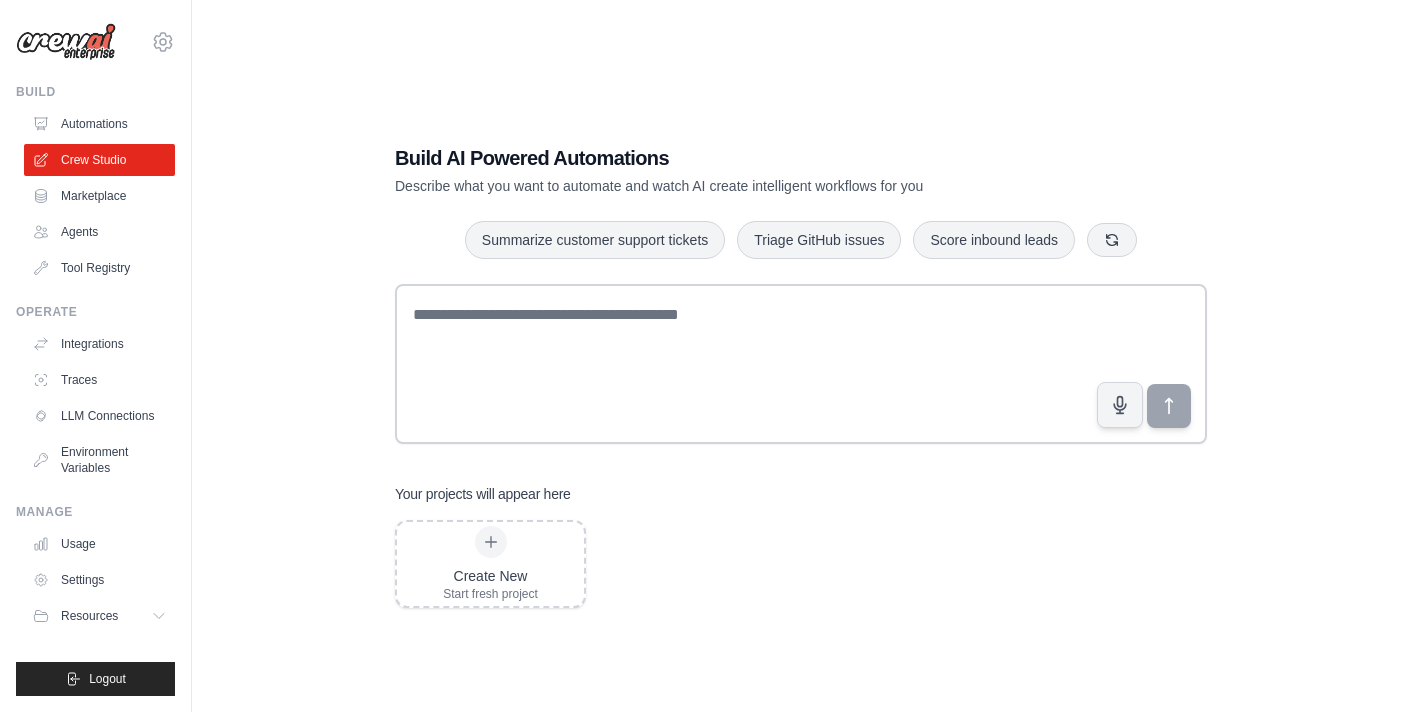 scroll, scrollTop: 0, scrollLeft: 0, axis: both 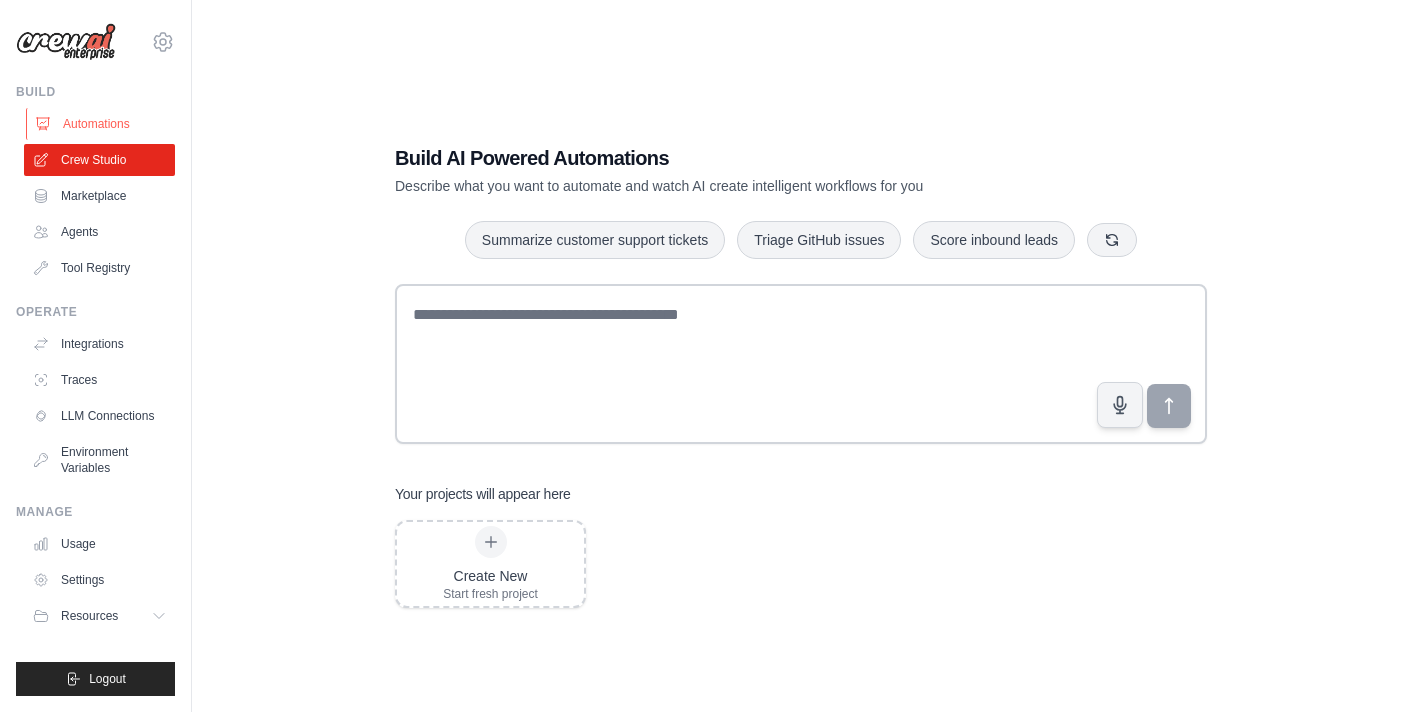 click on "Automations" at bounding box center (101, 124) 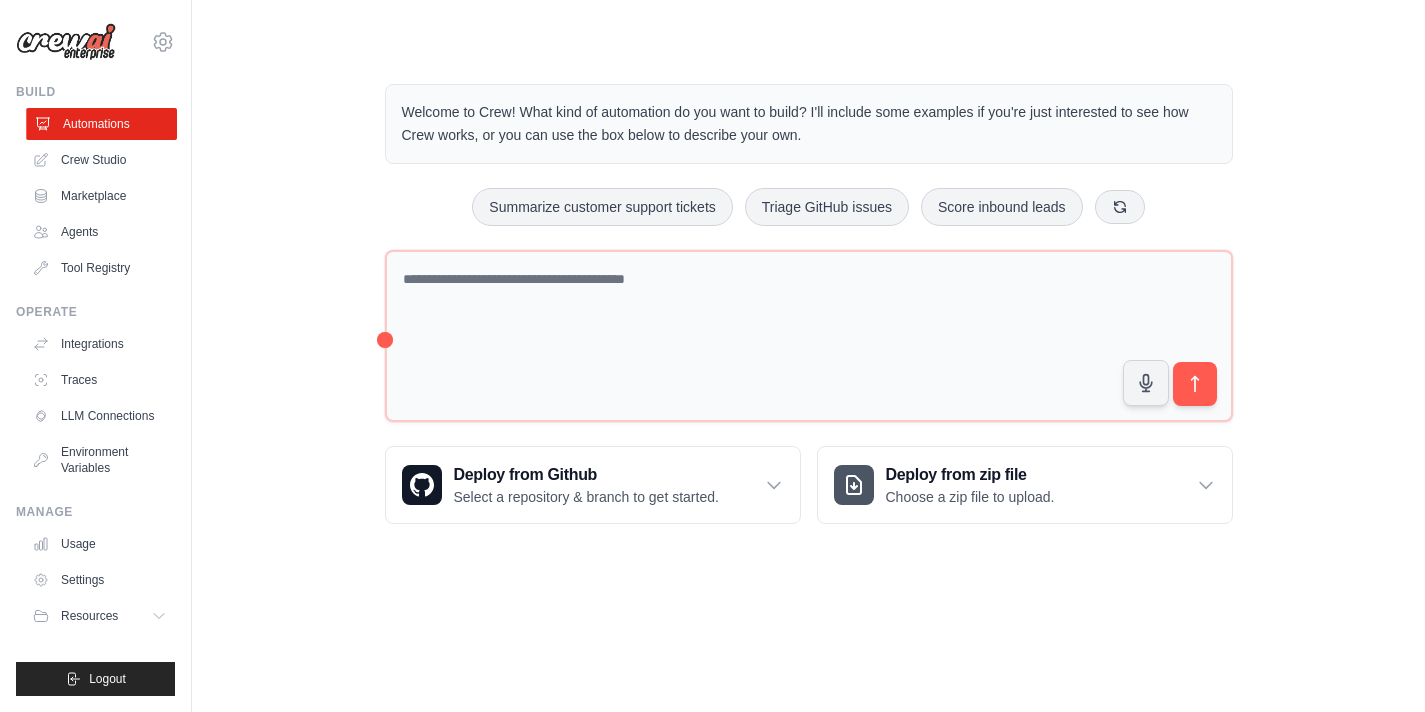click on "Automations" at bounding box center (101, 124) 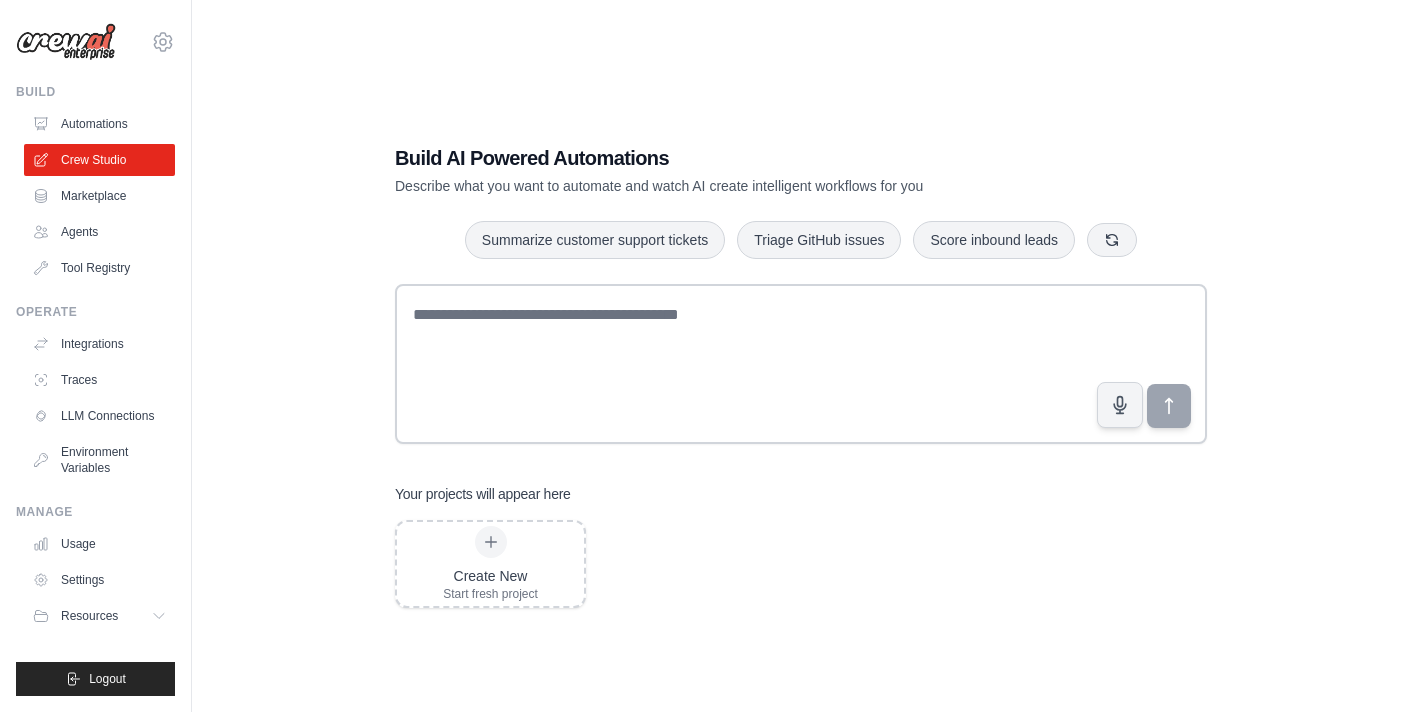 scroll, scrollTop: 0, scrollLeft: 0, axis: both 